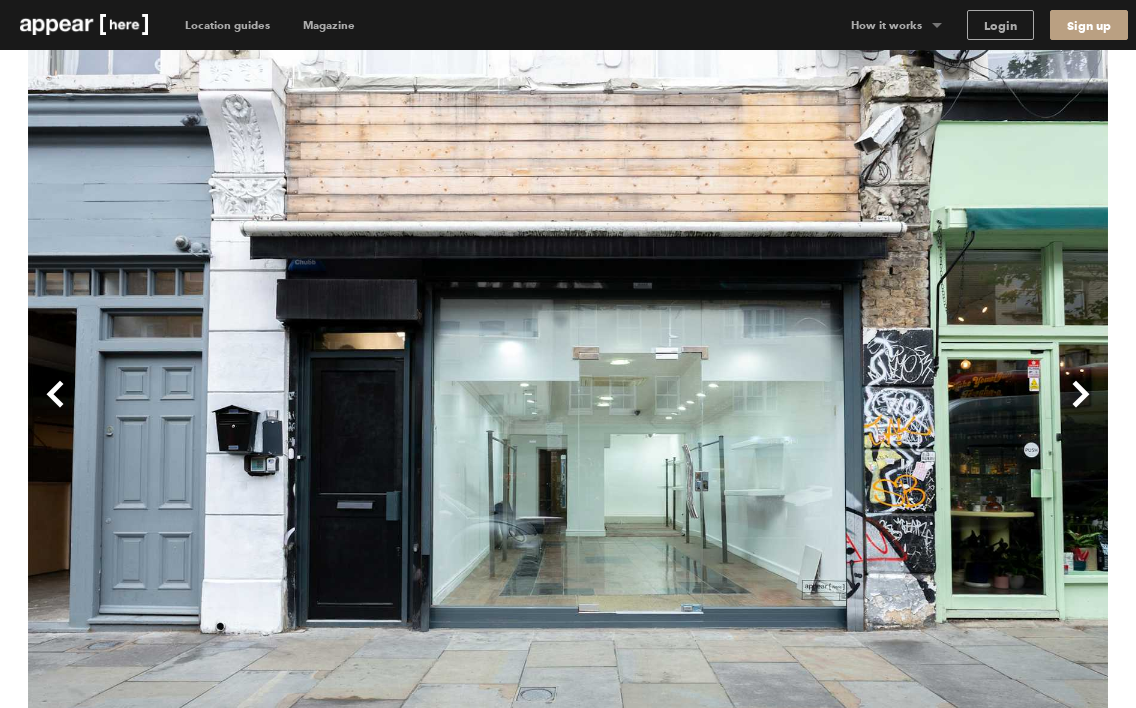 scroll, scrollTop: 0, scrollLeft: 0, axis: both 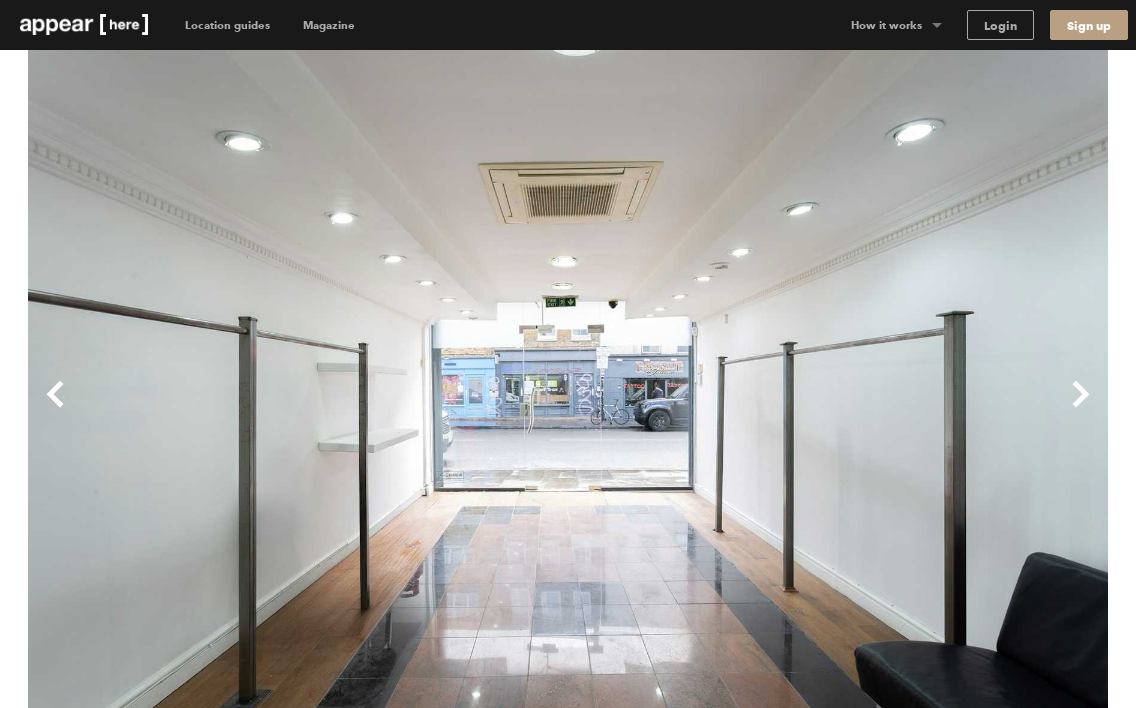 click on "Next" at bounding box center [838, 410] 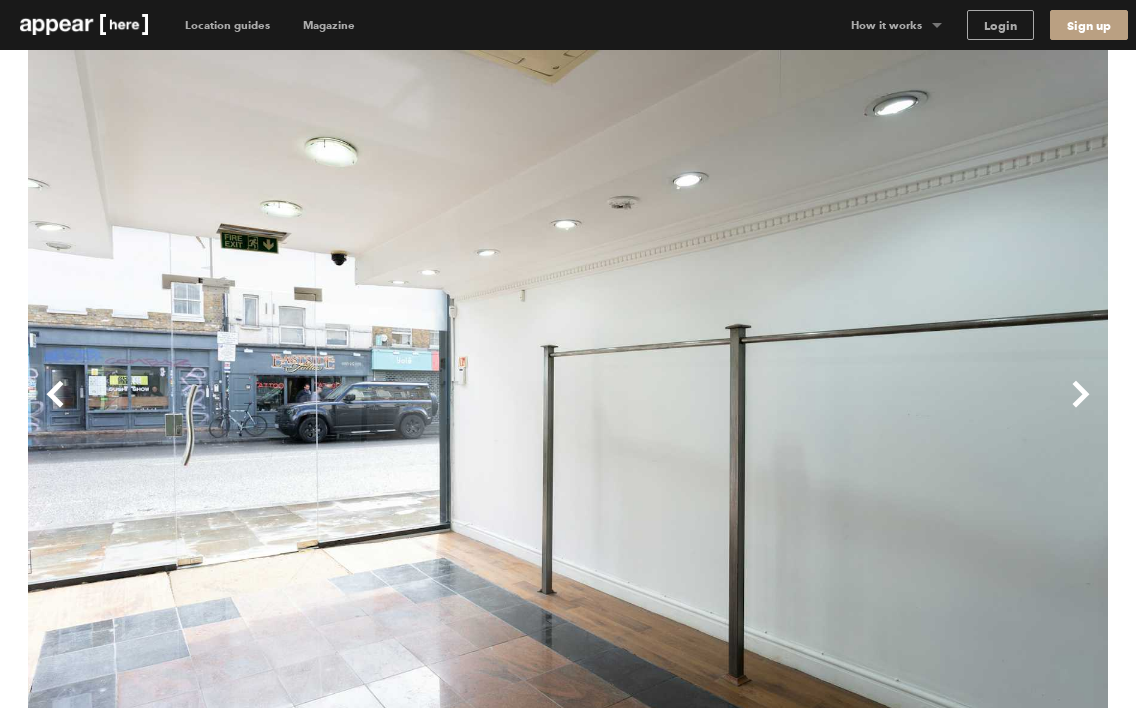 click on "Next" at bounding box center (838, 410) 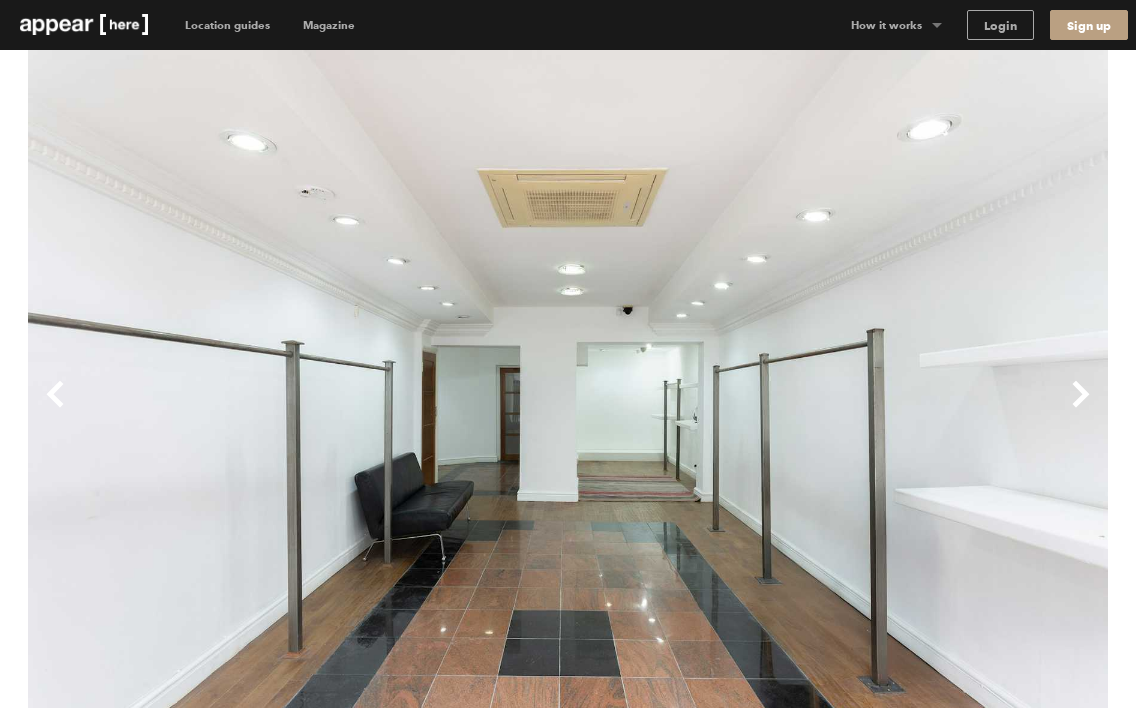 click on "Next" at bounding box center [838, 410] 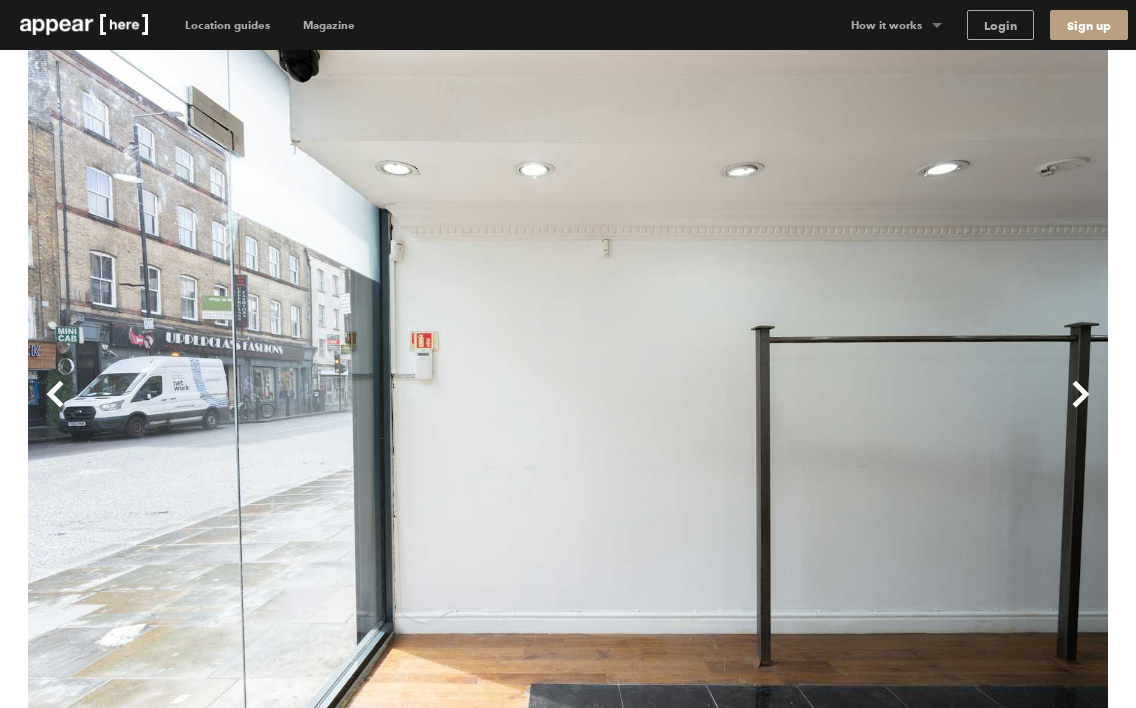 click on "Next" at bounding box center (838, 410) 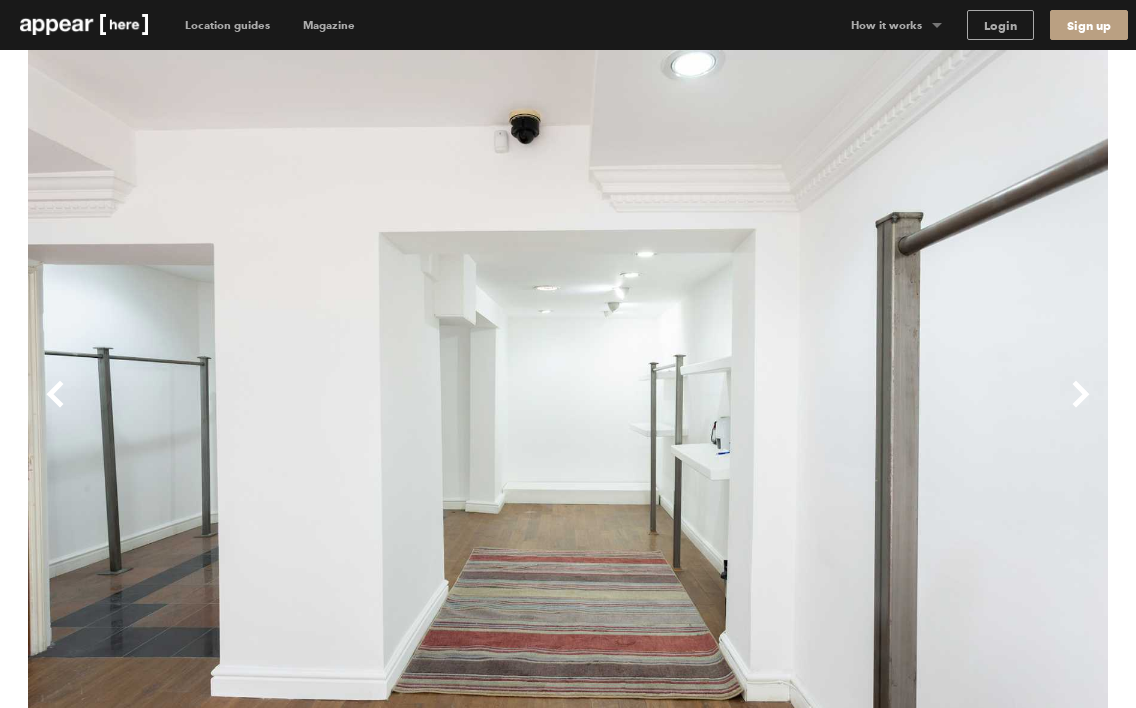 click on "Next" at bounding box center (838, 410) 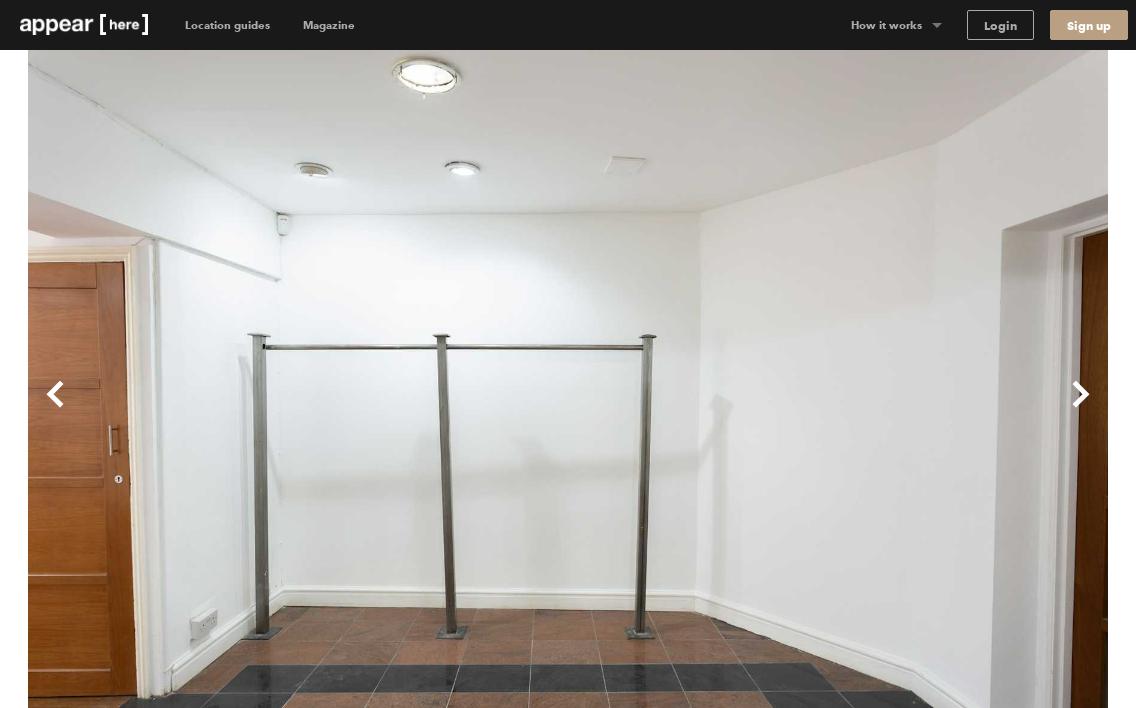 click on "Next" at bounding box center [838, 410] 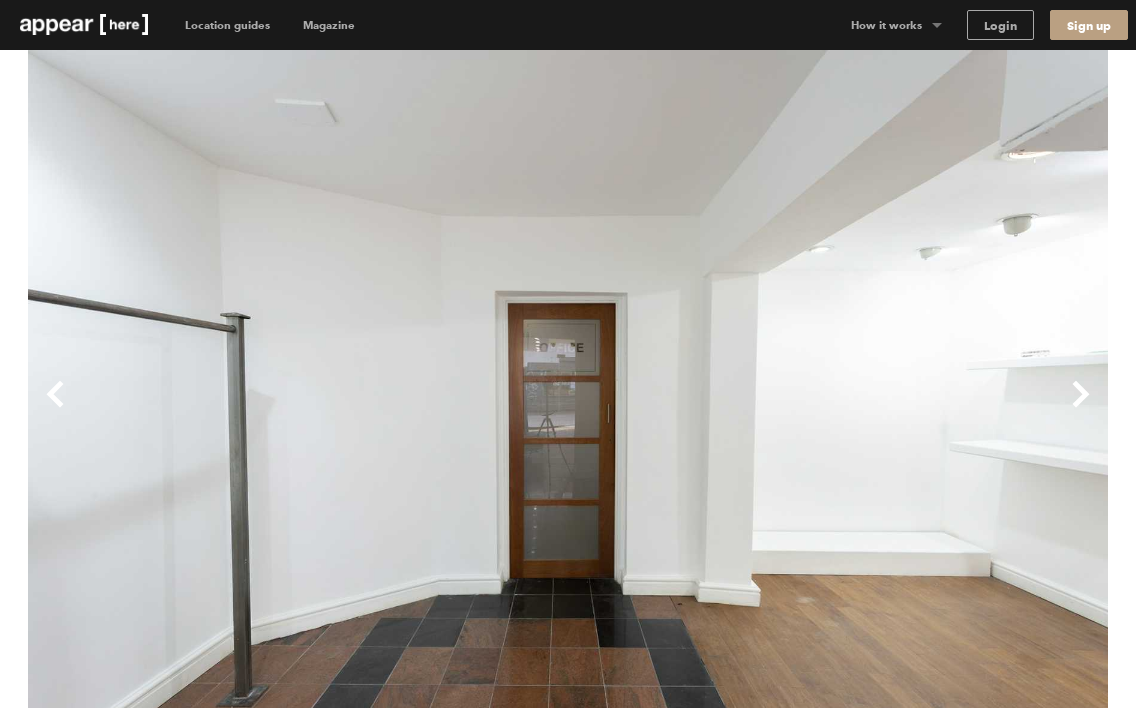 click on "Next" at bounding box center (838, 410) 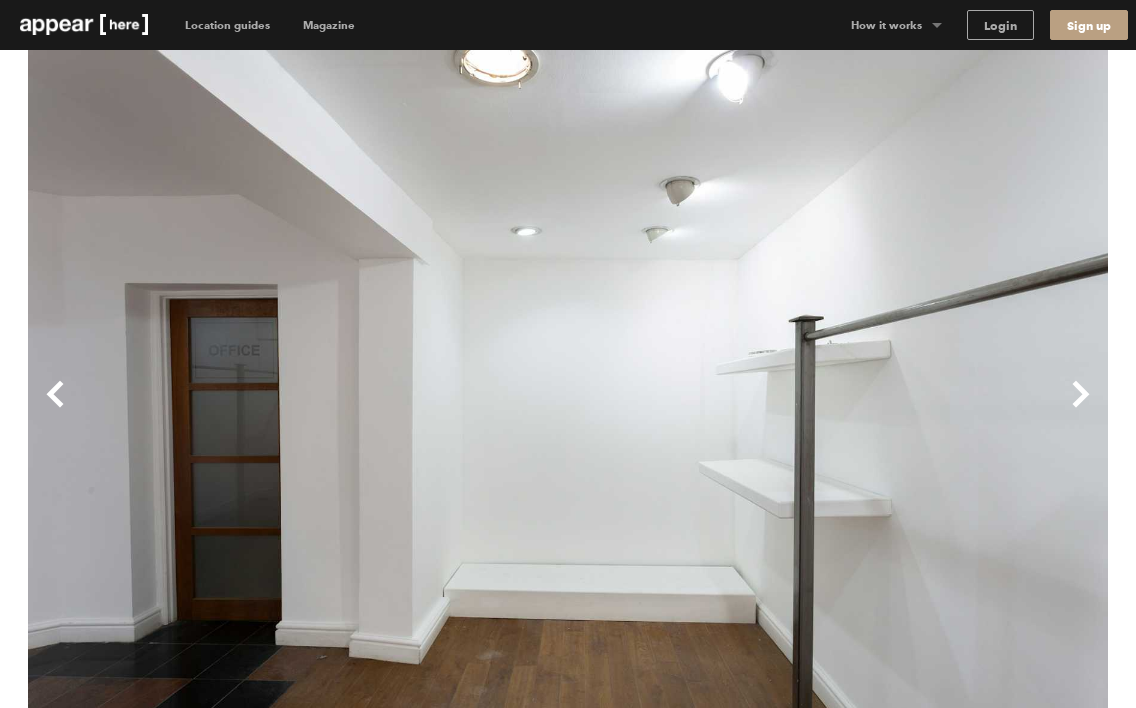 click on "Next" at bounding box center [838, 410] 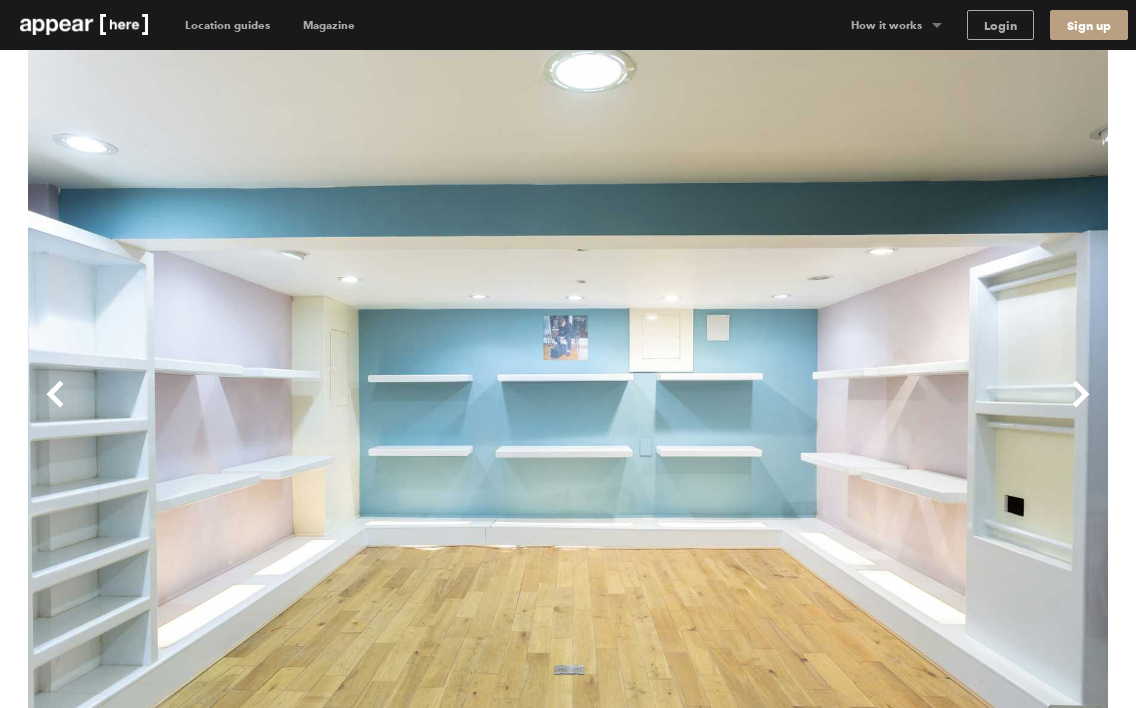 click on "Next" at bounding box center (838, 410) 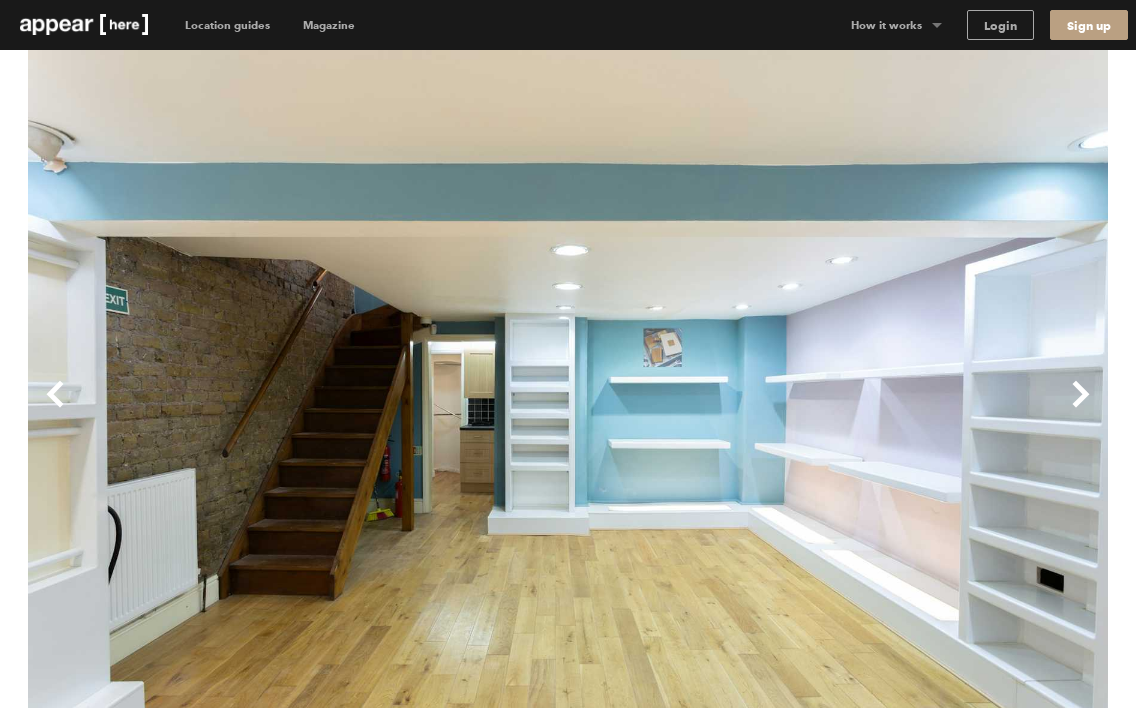 click on "Next" at bounding box center (838, 410) 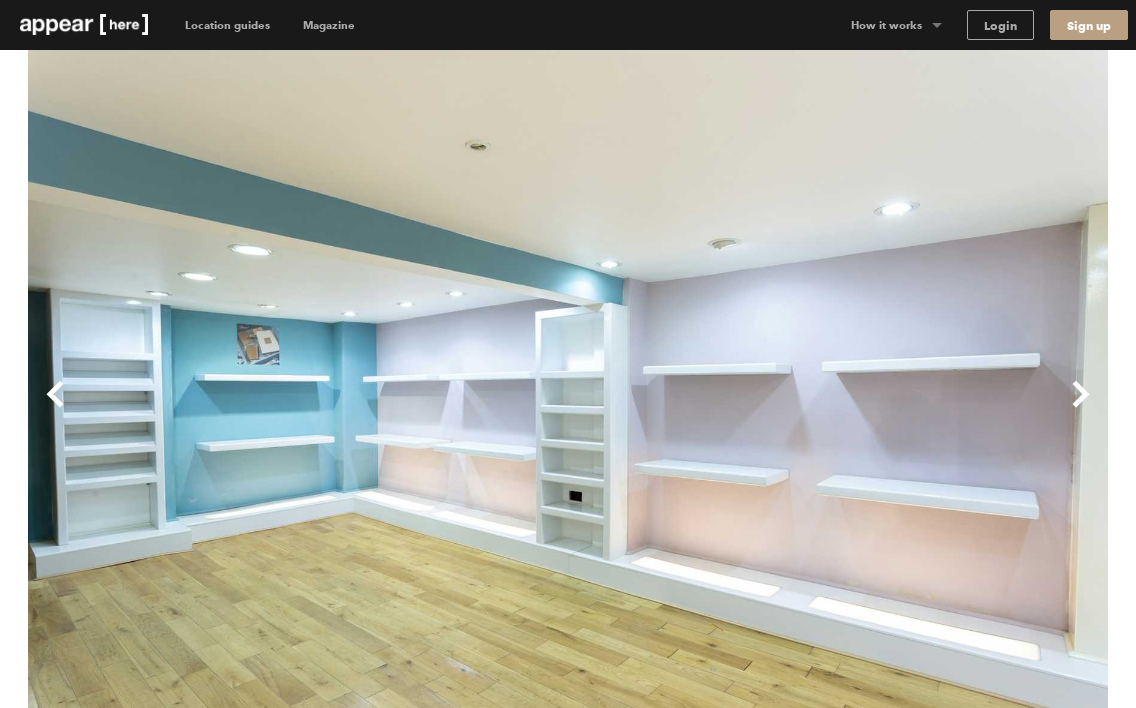 click on "Next" at bounding box center [838, 410] 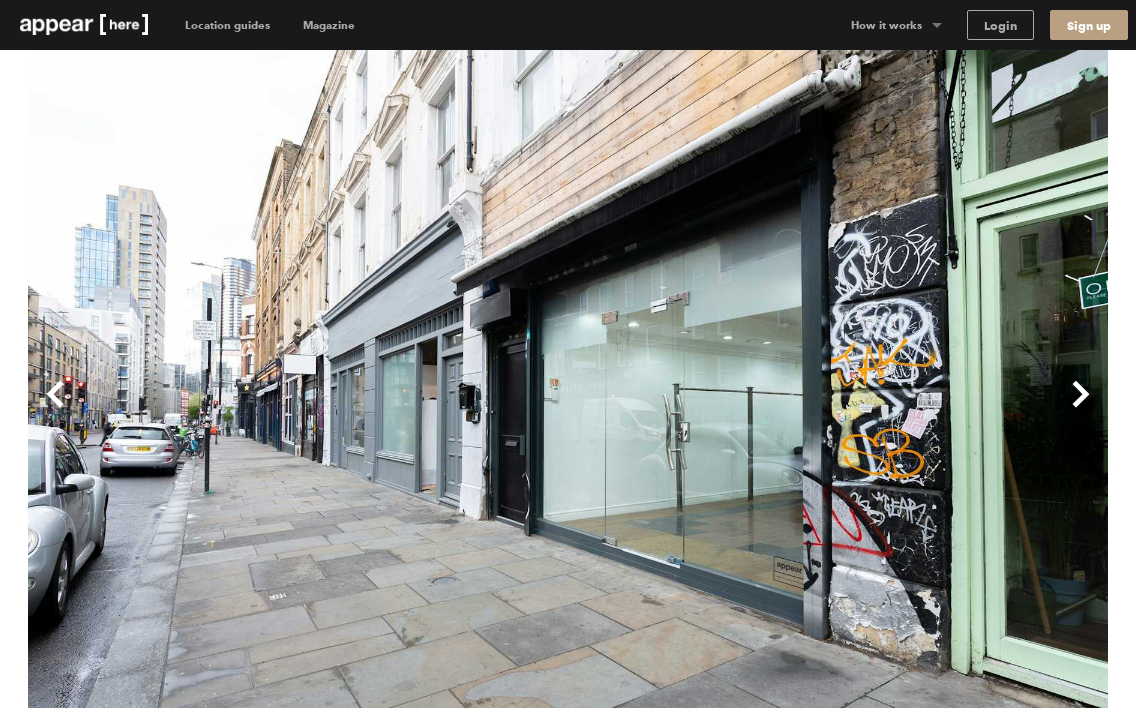 click on "Next" at bounding box center [838, 410] 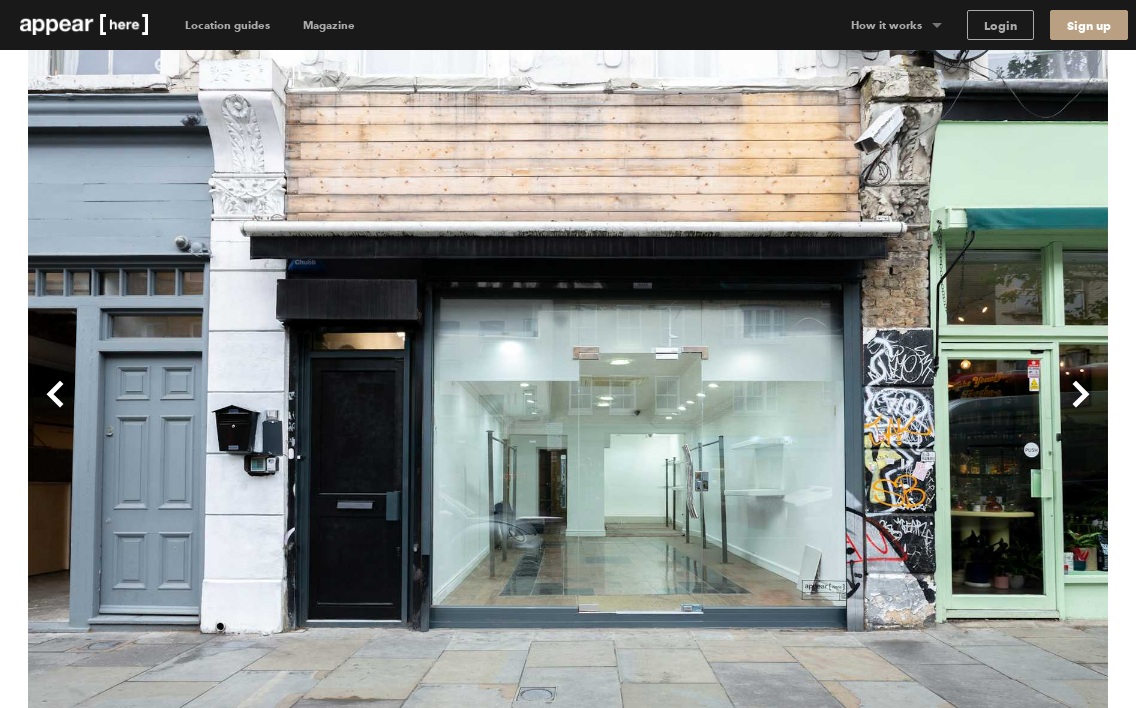 click on "Next" at bounding box center (838, 410) 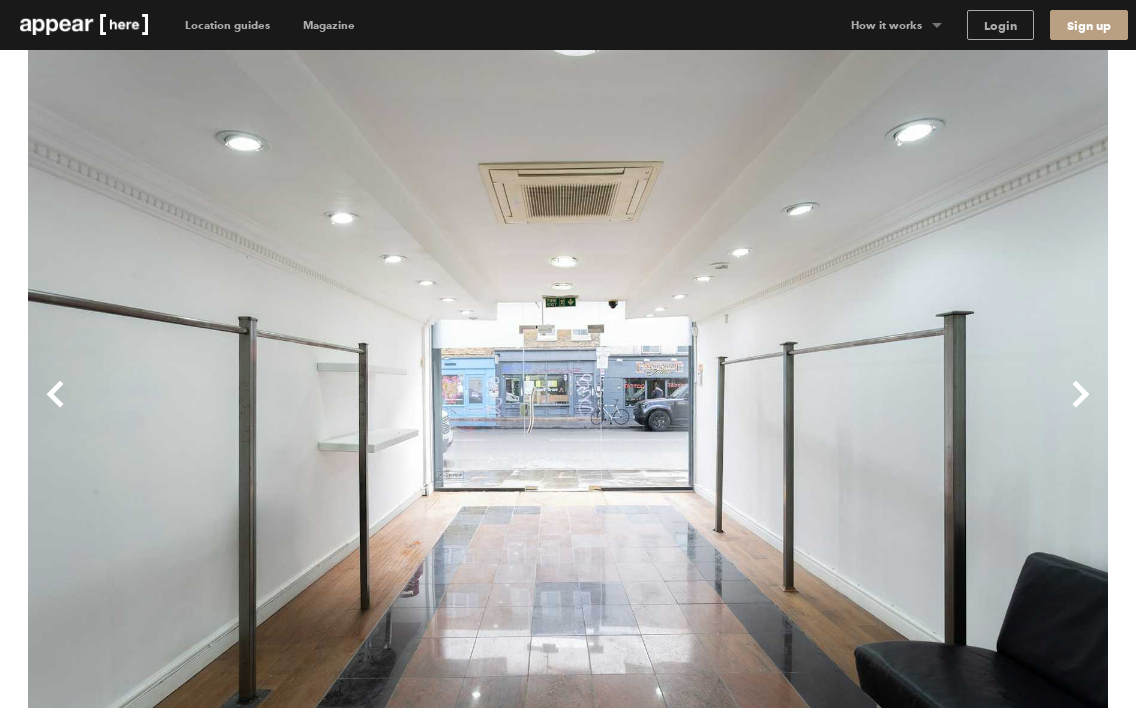 click on "Next" at bounding box center (838, 410) 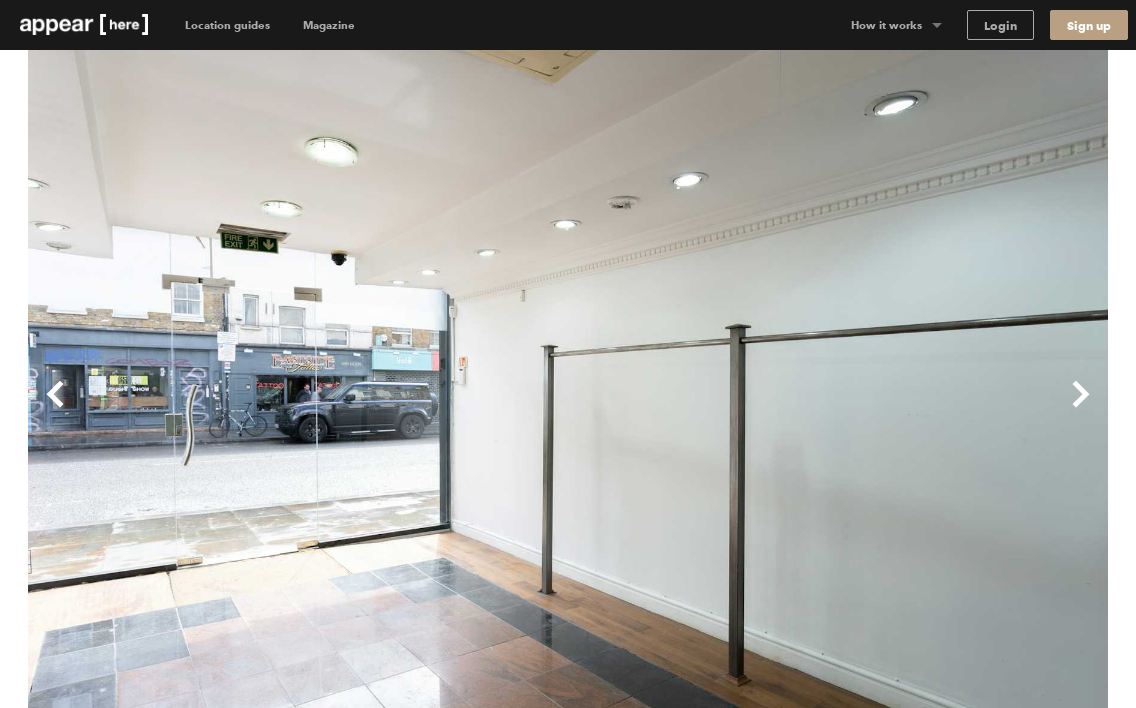 click on "Next" at bounding box center [838, 410] 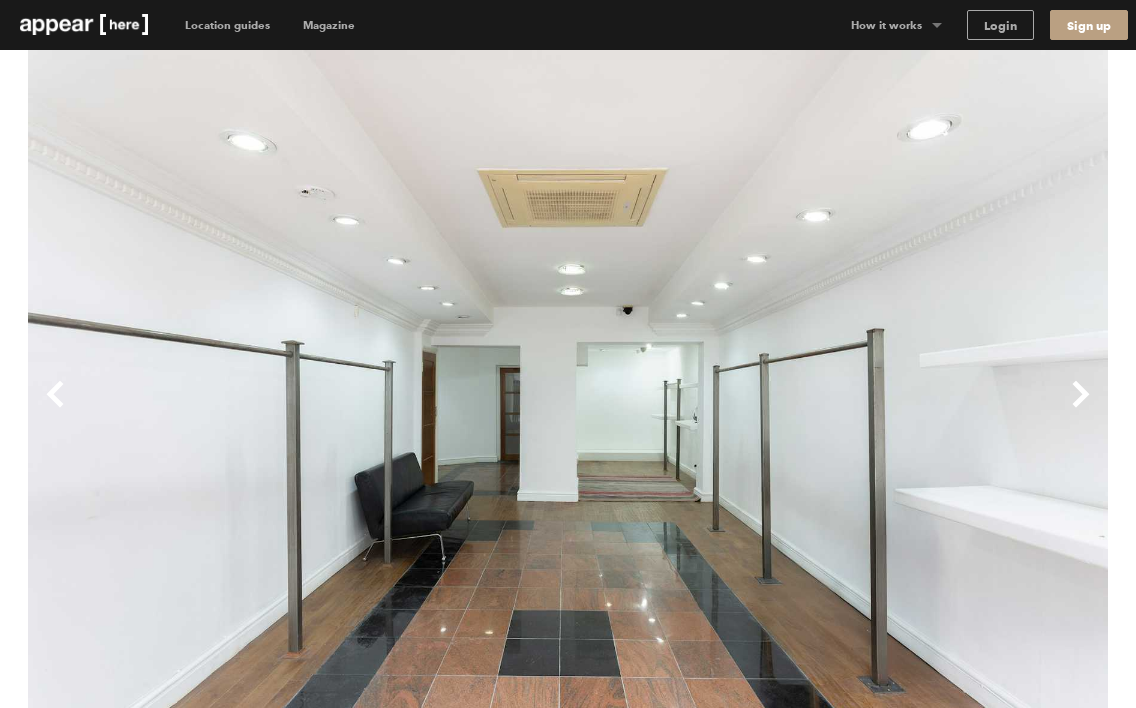 click on "Menu
Location guides
Destinations
[CITY]
Brighton
London
Manchester
New York
Paris
Miami
Los Angeles
Collections
Food & Beverage
Fashion
Shopping Centres
Gallery
Train Stations
Exceptional Value
Coffee Shop
Markets
Deptford Market Yard
Small Shops
Instant book
Collection
Plus
Explore now
Collection
Food & Beverage
Explore now
Magazine
Magazine
Editorial
Videos
Destinations
How-to guides
Reports
Events
blog
From raves to Rottiserie—James Dye’s Latest Move
Read now
blog
Not Your Sunday League Potter; Meet Lev Rosenbush
Read now
How it works
Back How it works
Why Appear Here
Listing space
Finding space
Landlord dashboards
Login
Sign up" at bounding box center (568, 25) 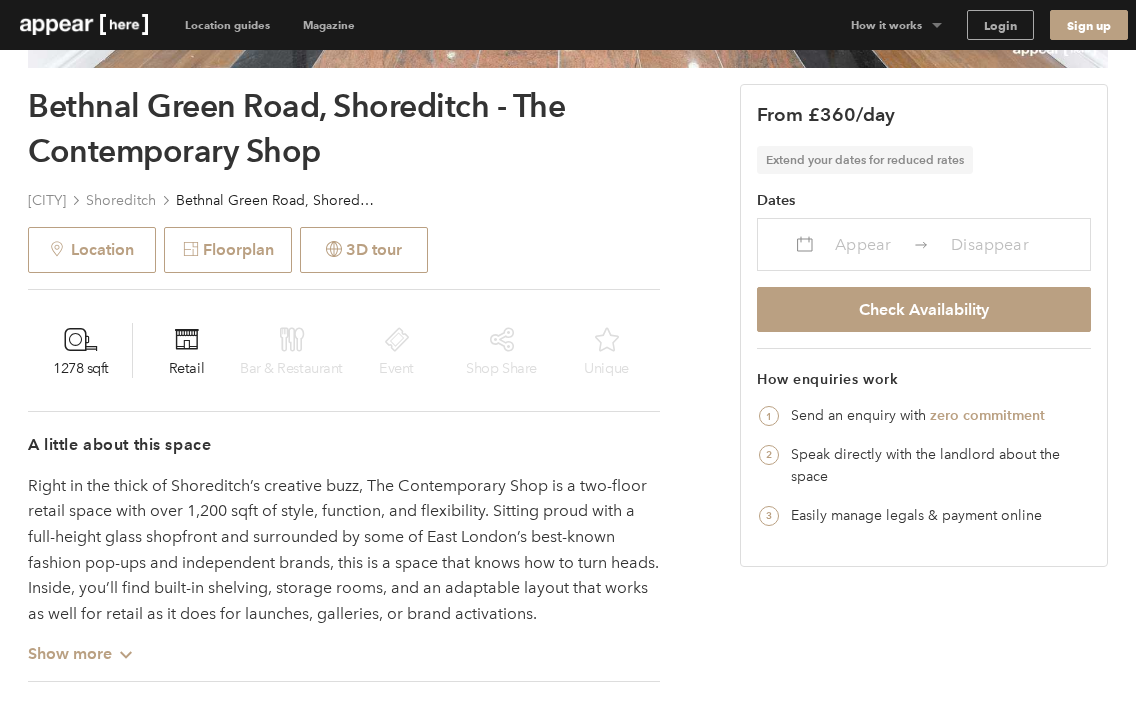 scroll, scrollTop: 705, scrollLeft: 0, axis: vertical 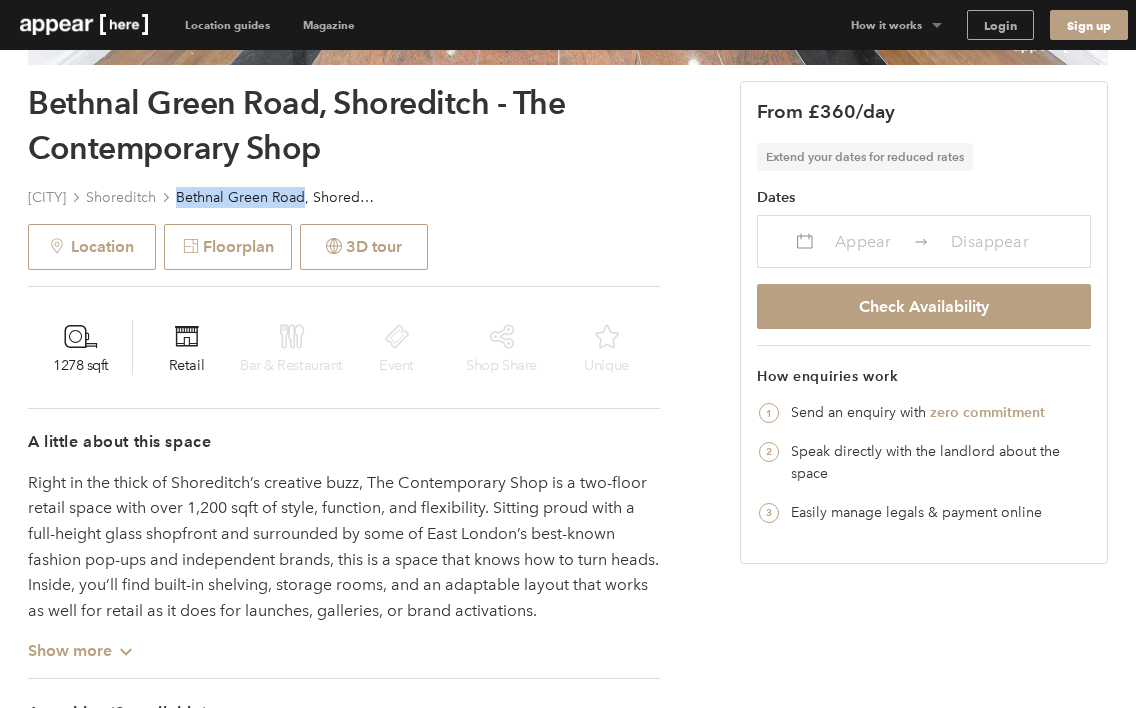 drag, startPoint x: 189, startPoint y: 197, endPoint x: 314, endPoint y: 199, distance: 125.016 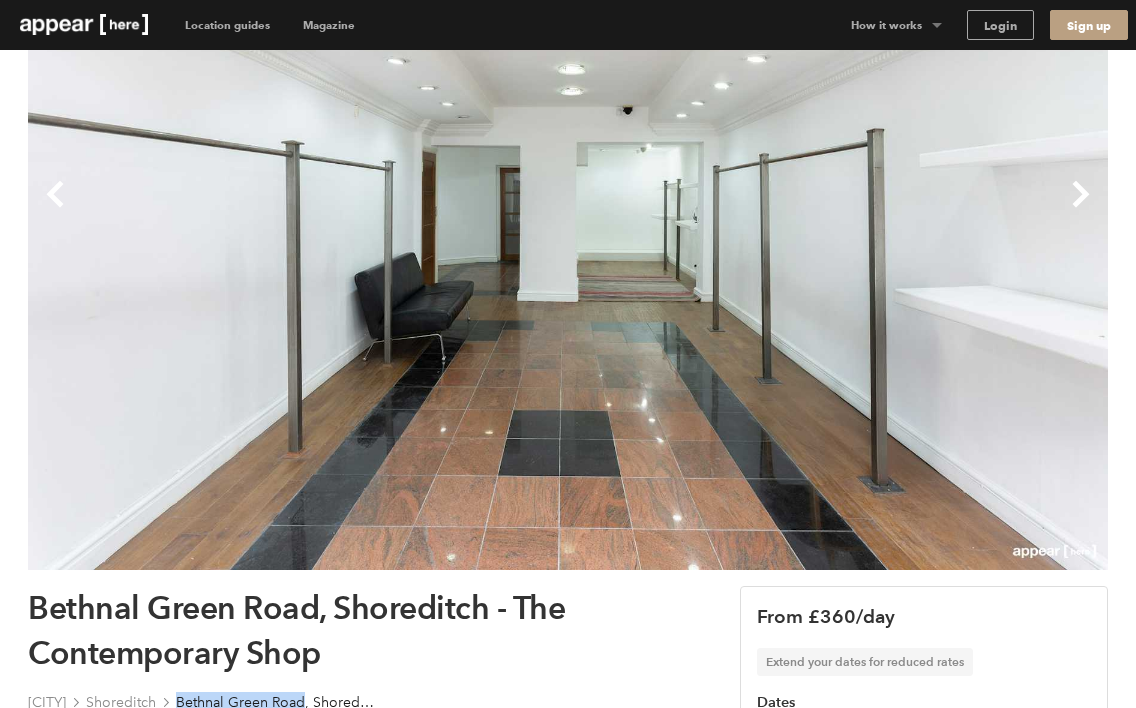 scroll, scrollTop: 185, scrollLeft: 0, axis: vertical 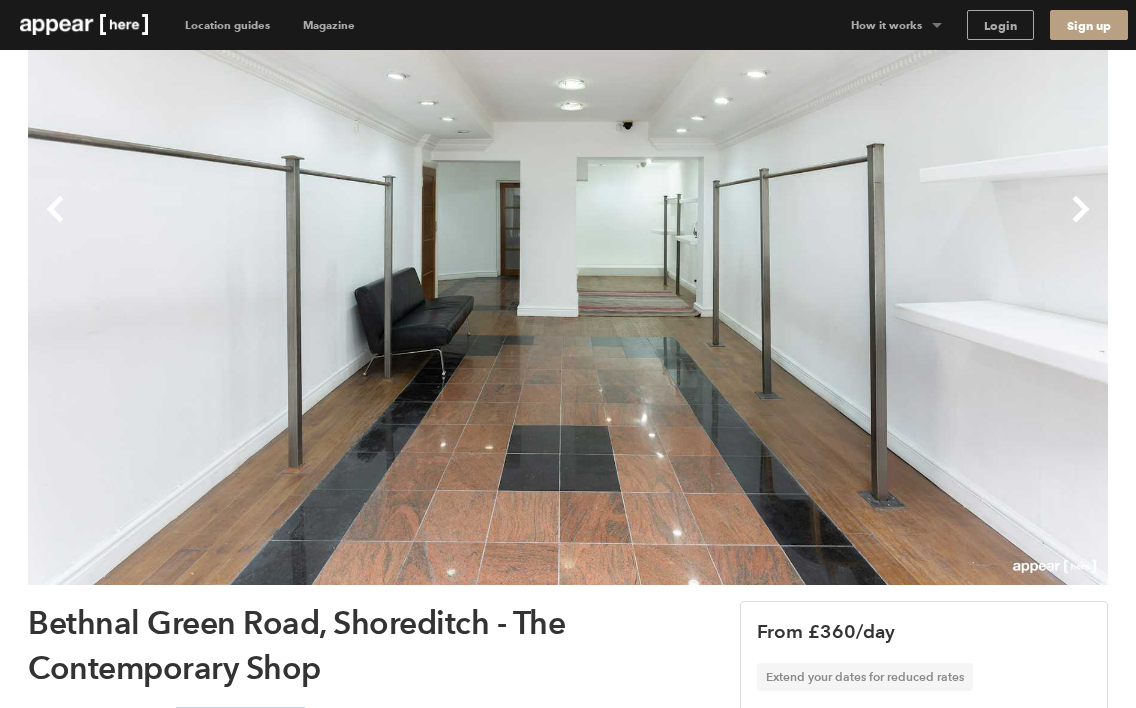 click on "Next" at bounding box center [838, 225] 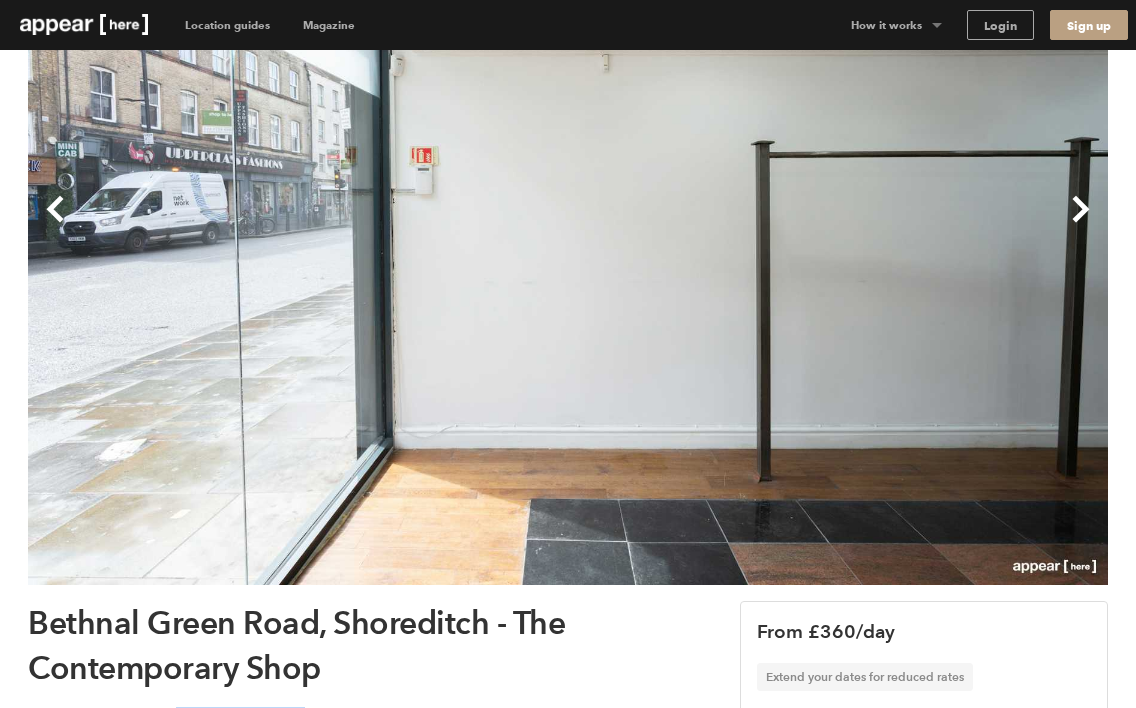 click on "Next" at bounding box center (838, 225) 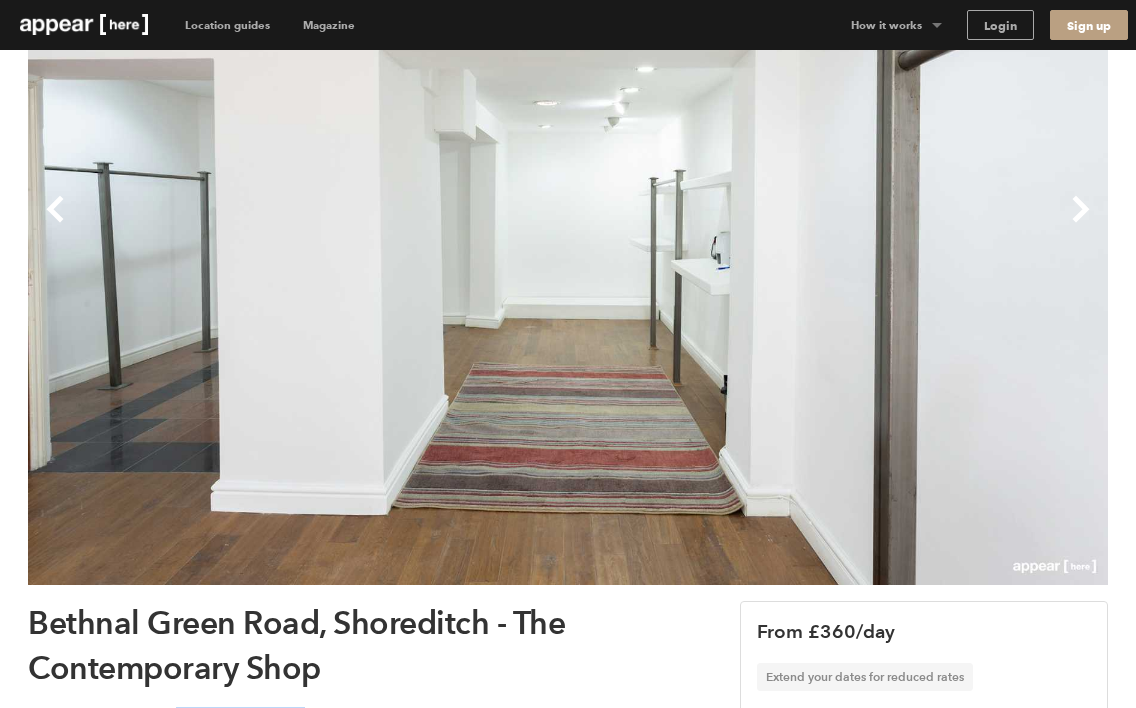 click on "Next" at bounding box center [838, 225] 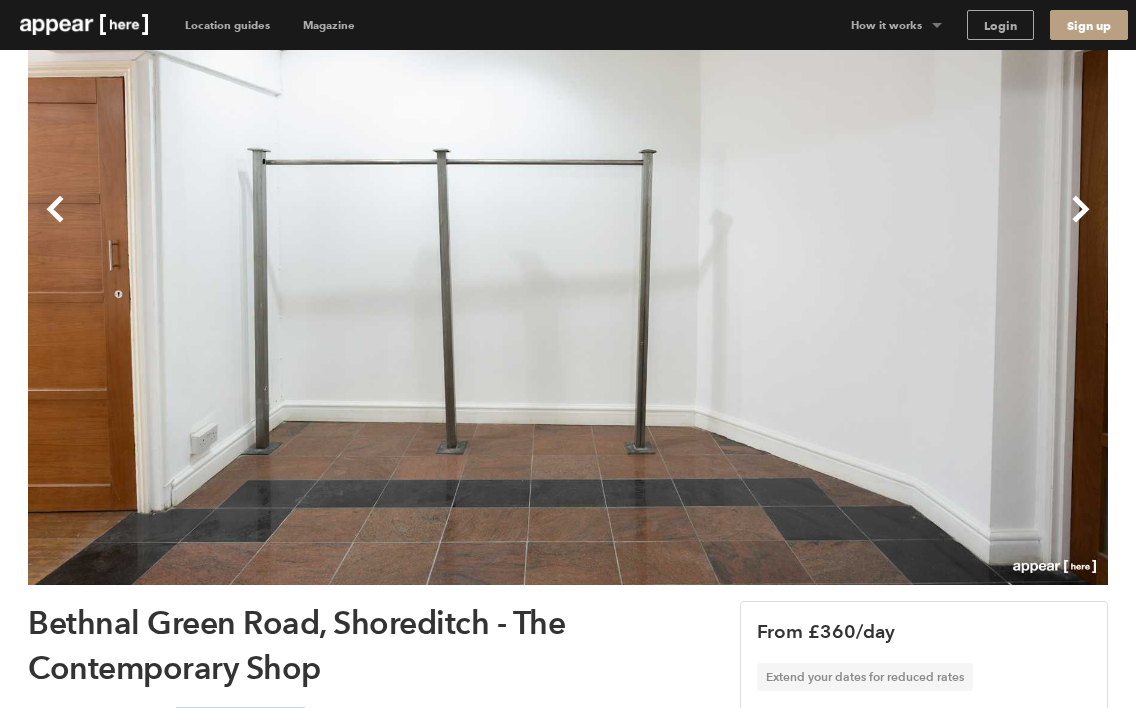 click on "Previous" at bounding box center [298, 225] 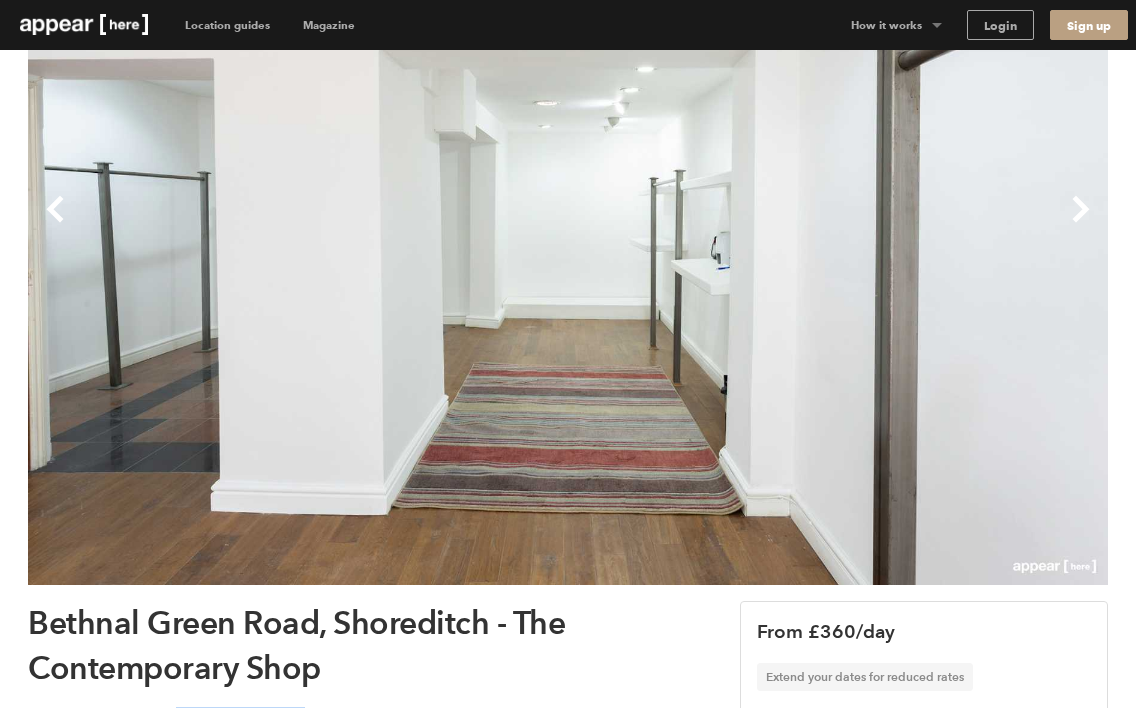 click on "Next" at bounding box center [838, 225] 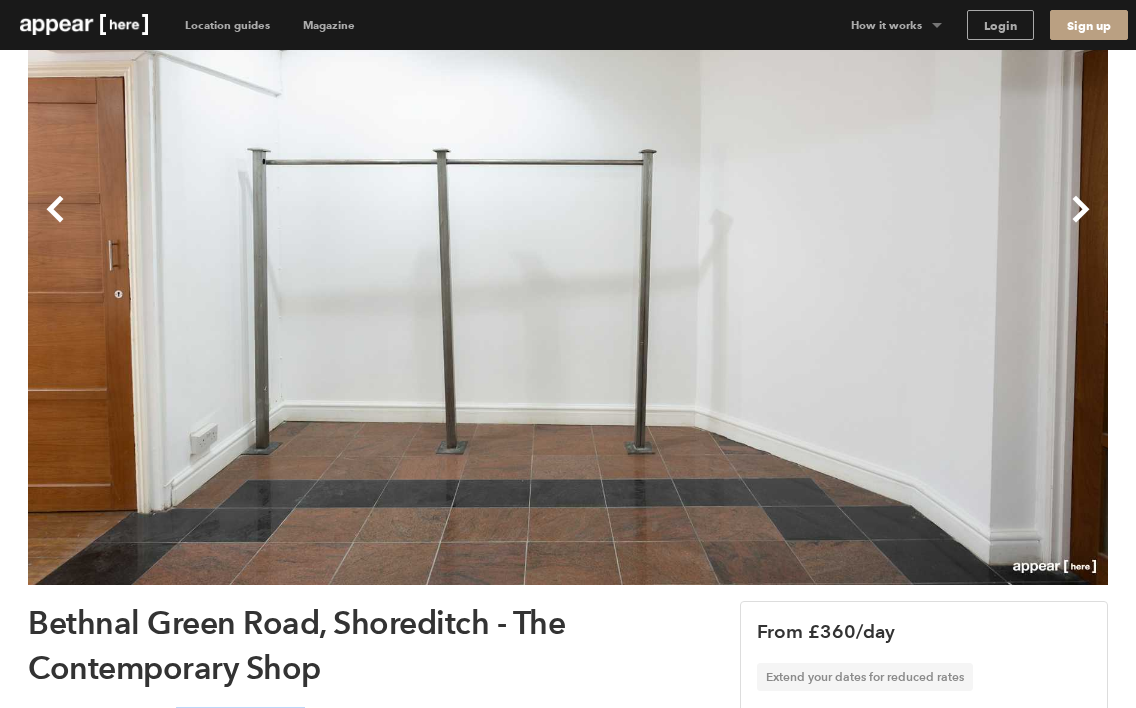 click on "Next" at bounding box center (838, 225) 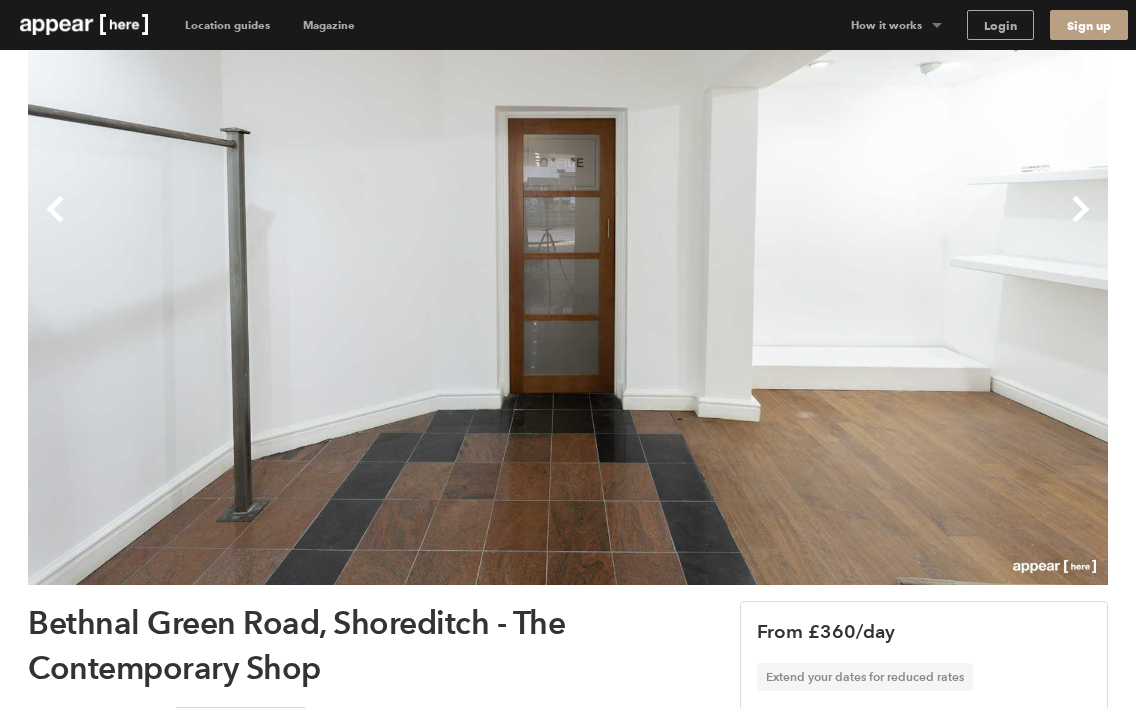 click on "Next" at bounding box center (838, 225) 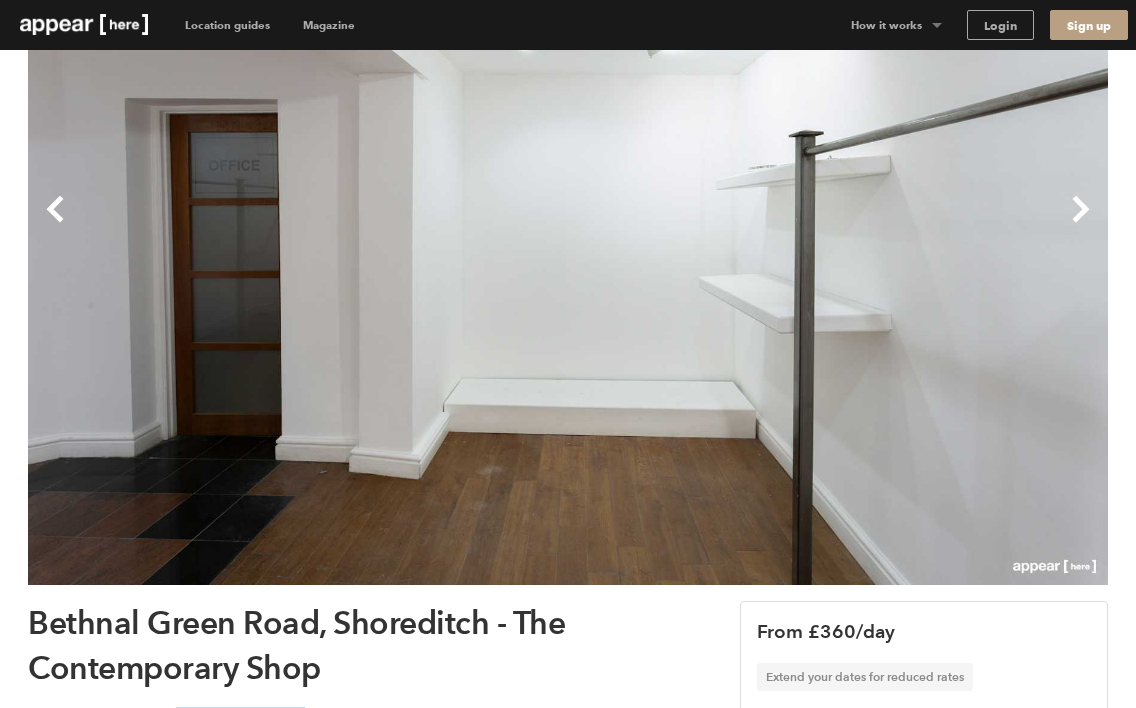 type 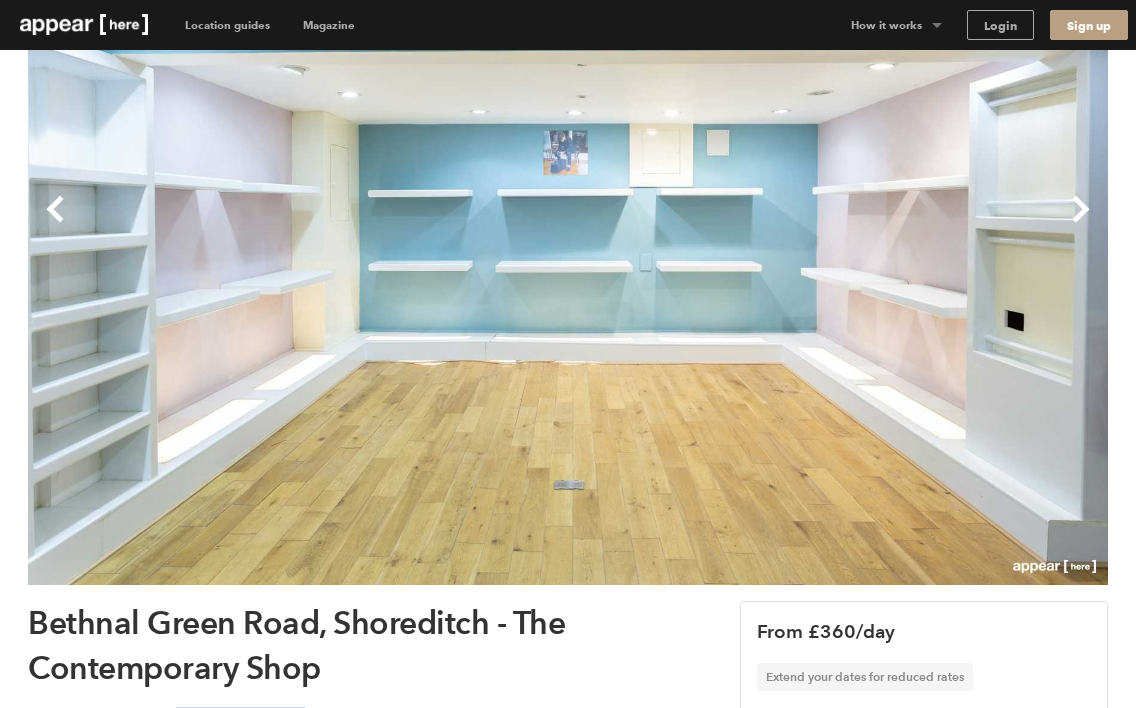 click on "Next" at bounding box center (838, 225) 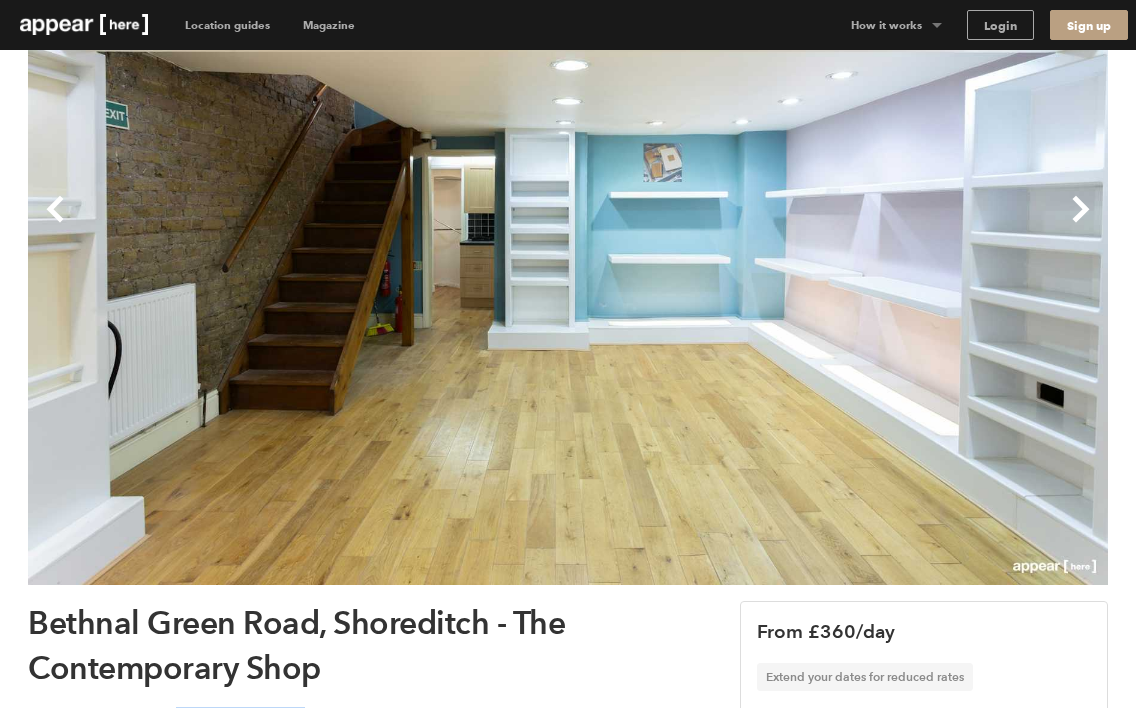 click on "Previous" at bounding box center [298, 225] 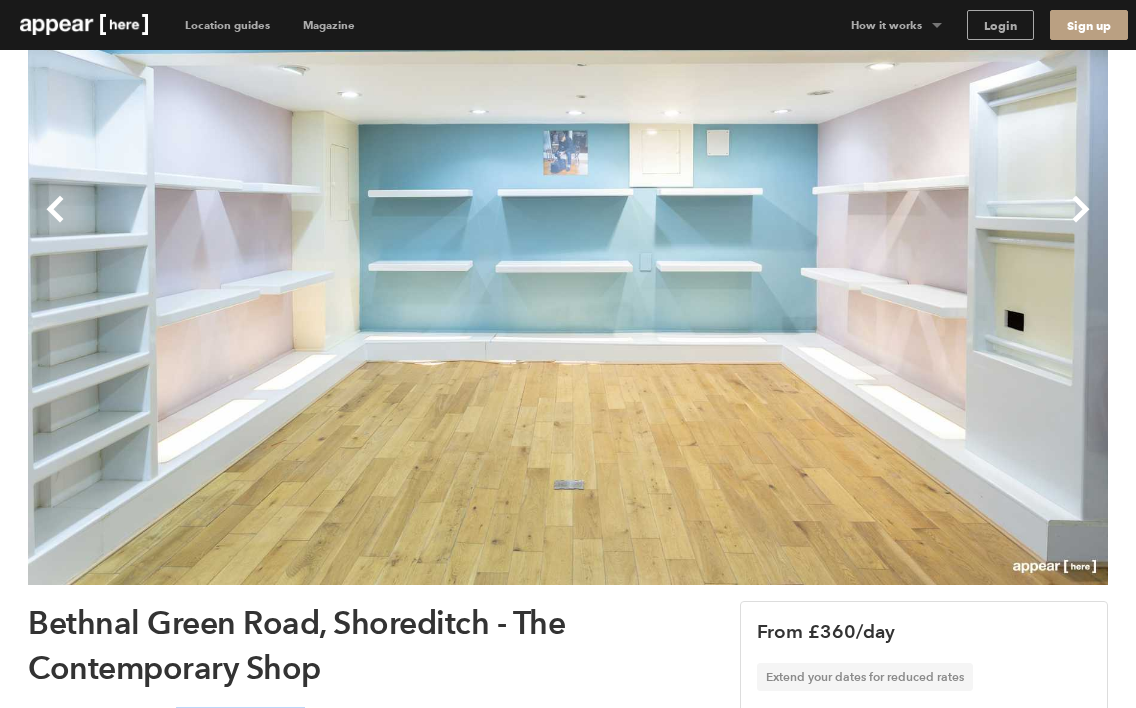 click on "Next" at bounding box center [838, 225] 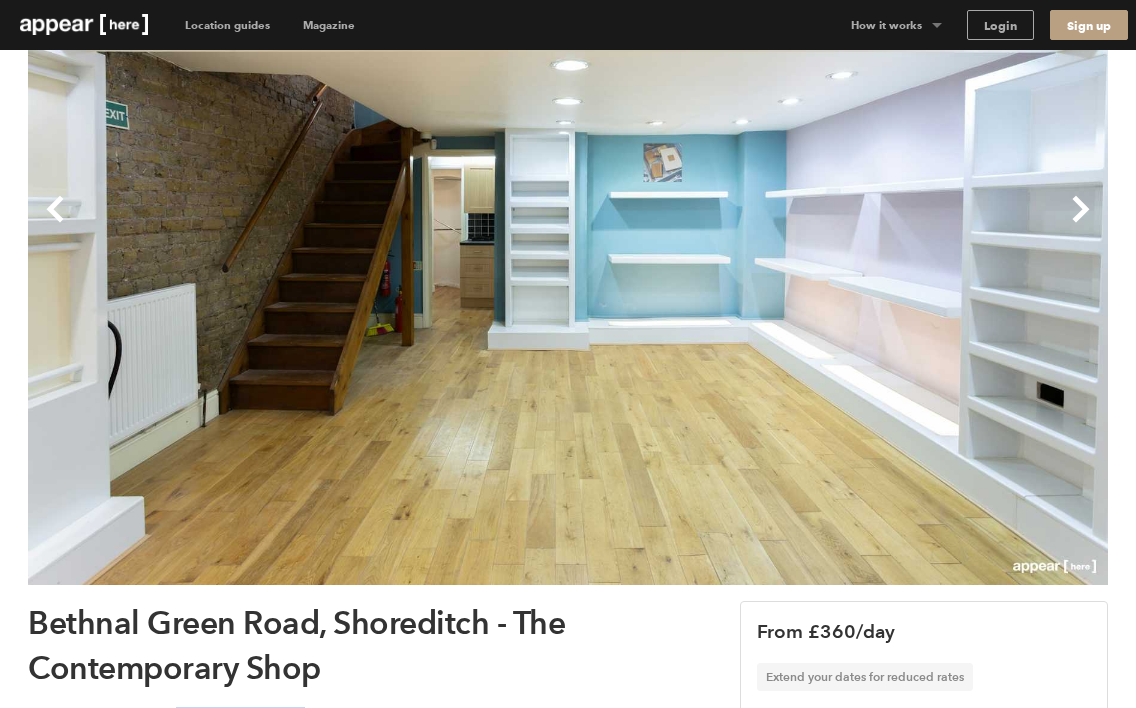 click on "Next" at bounding box center [838, 225] 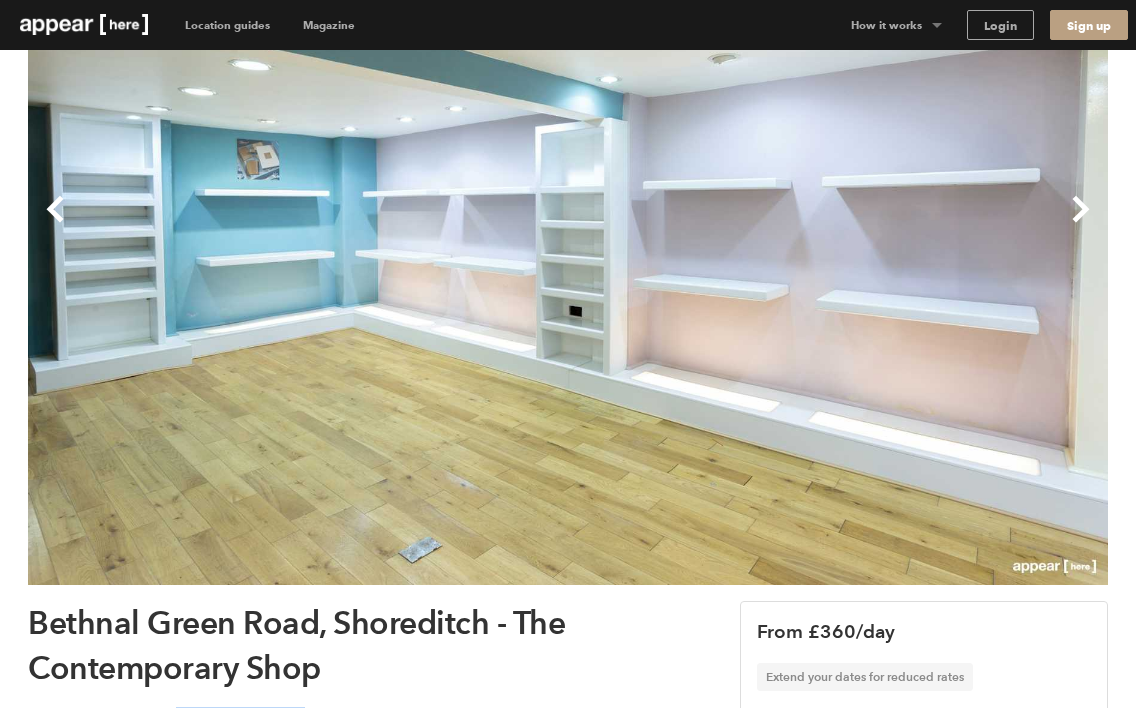 click on "Next" at bounding box center (838, 225) 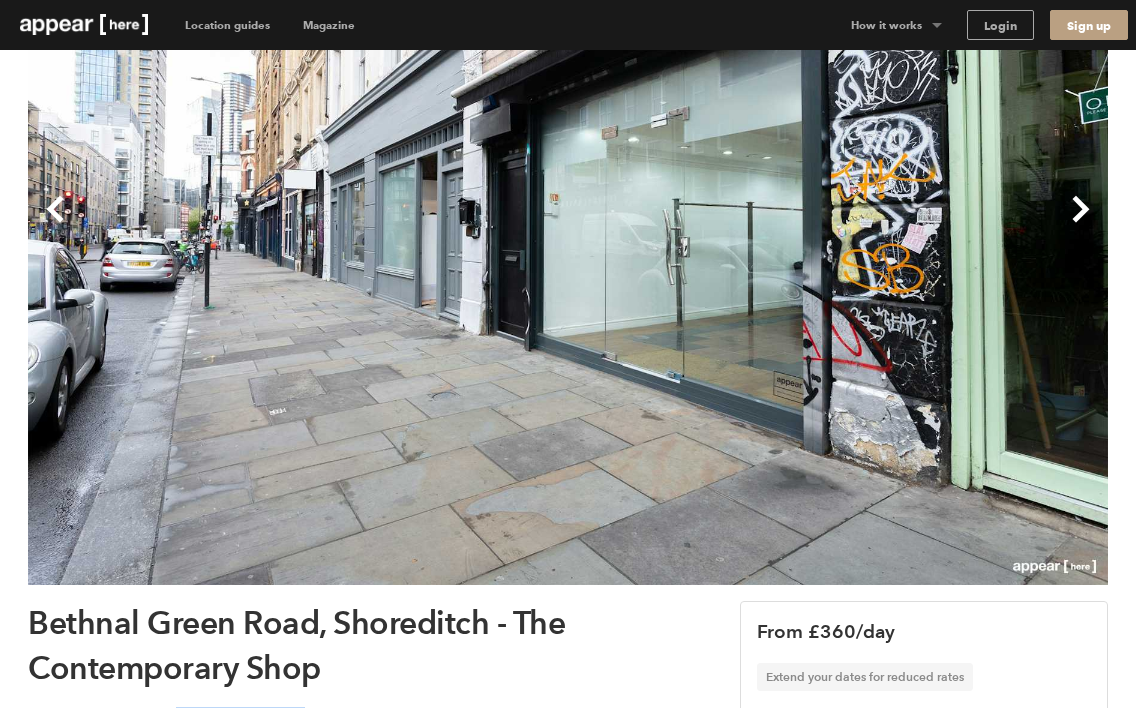 click on "Next" at bounding box center (838, 225) 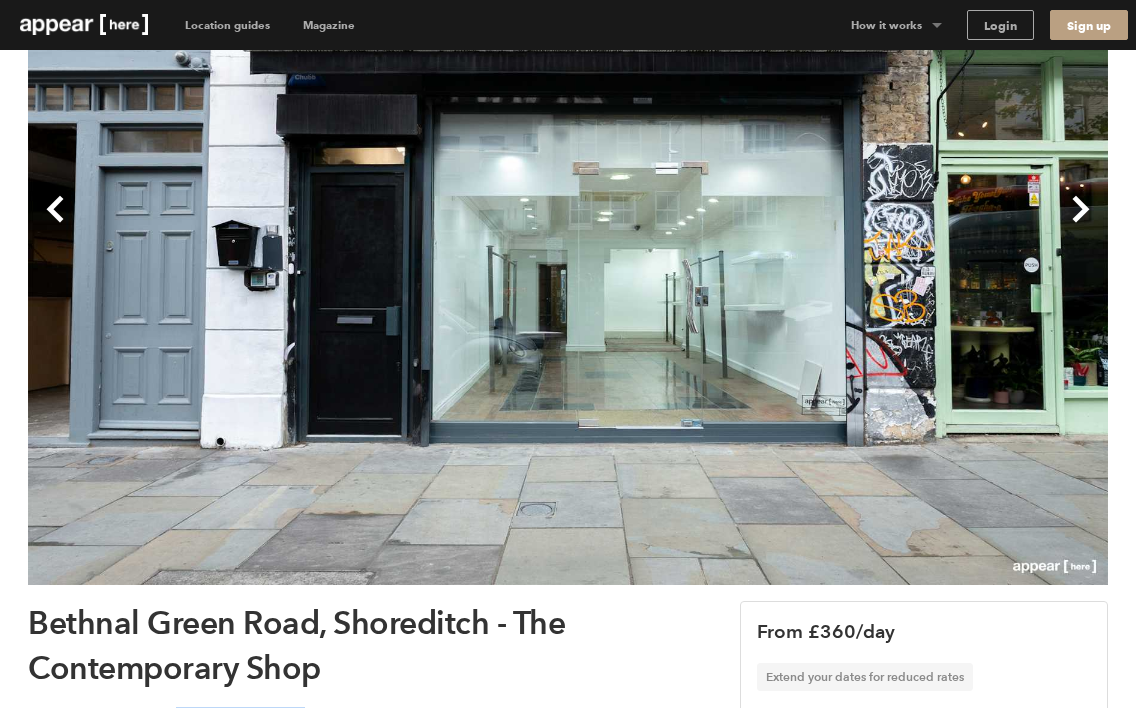 click on "Next" at bounding box center (838, 225) 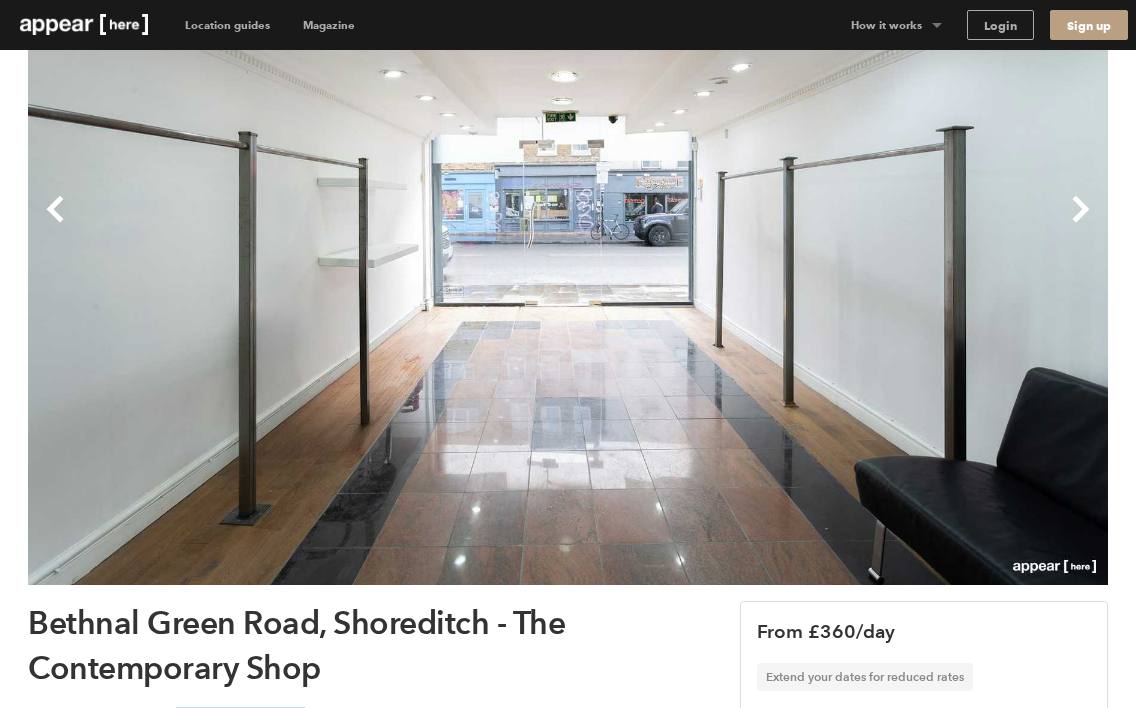 click on "Next" at bounding box center (838, 225) 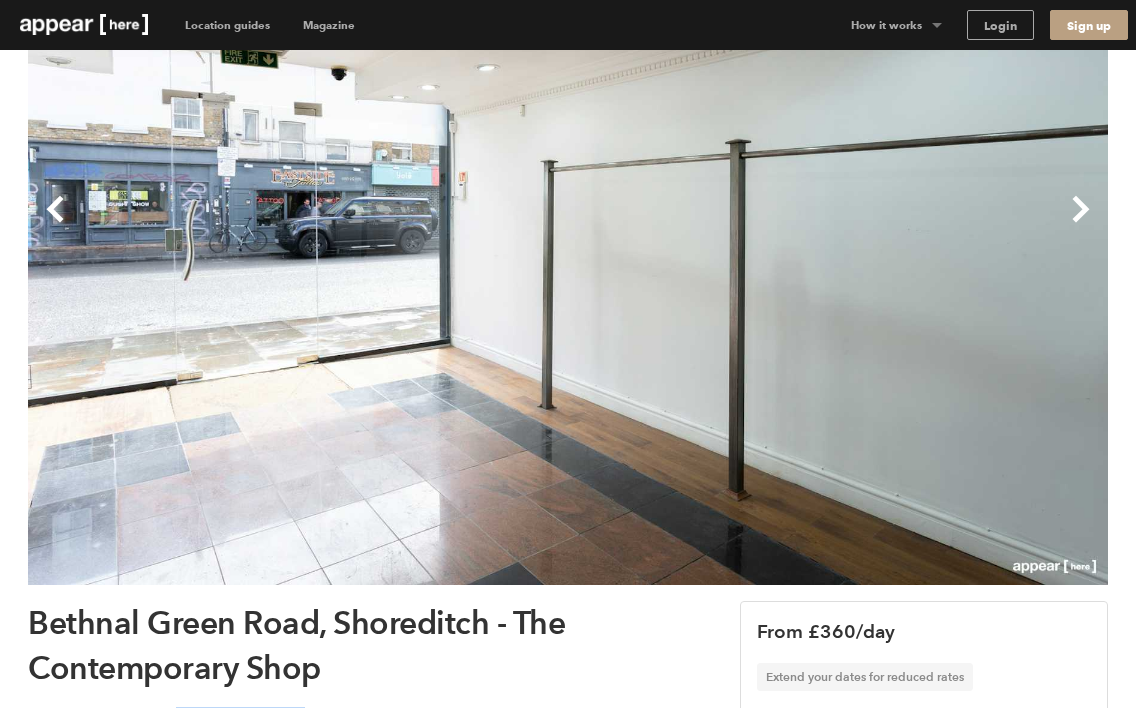 click on "Next" at bounding box center (838, 225) 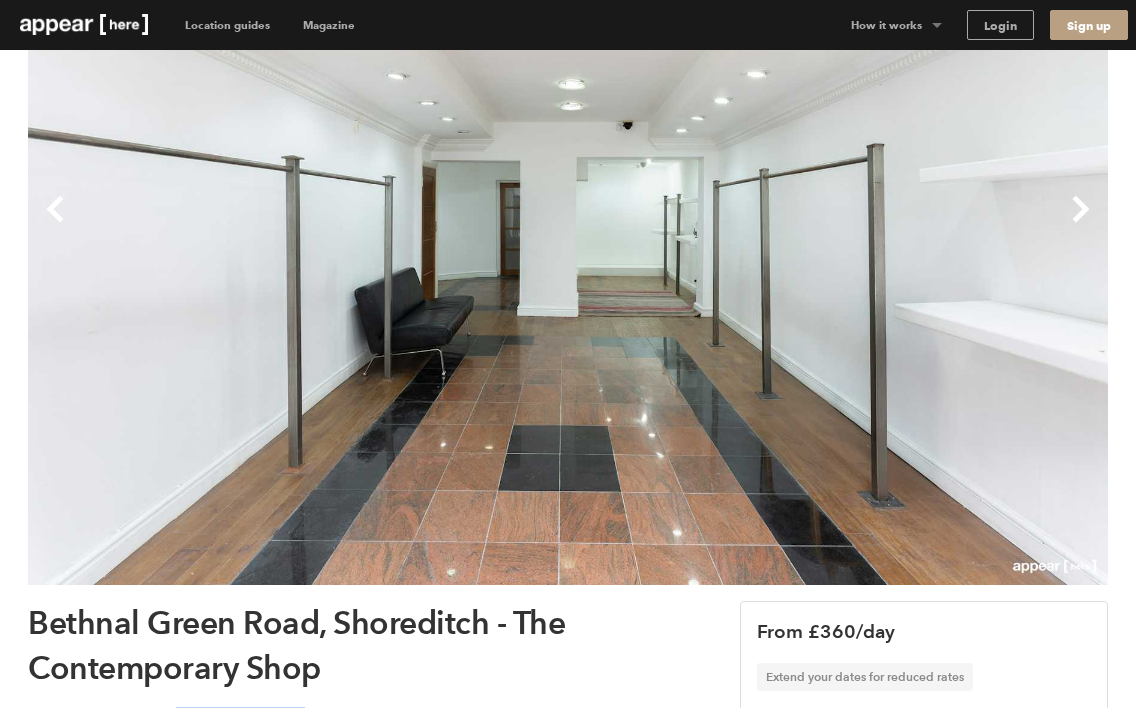 click on "Next" at bounding box center (838, 225) 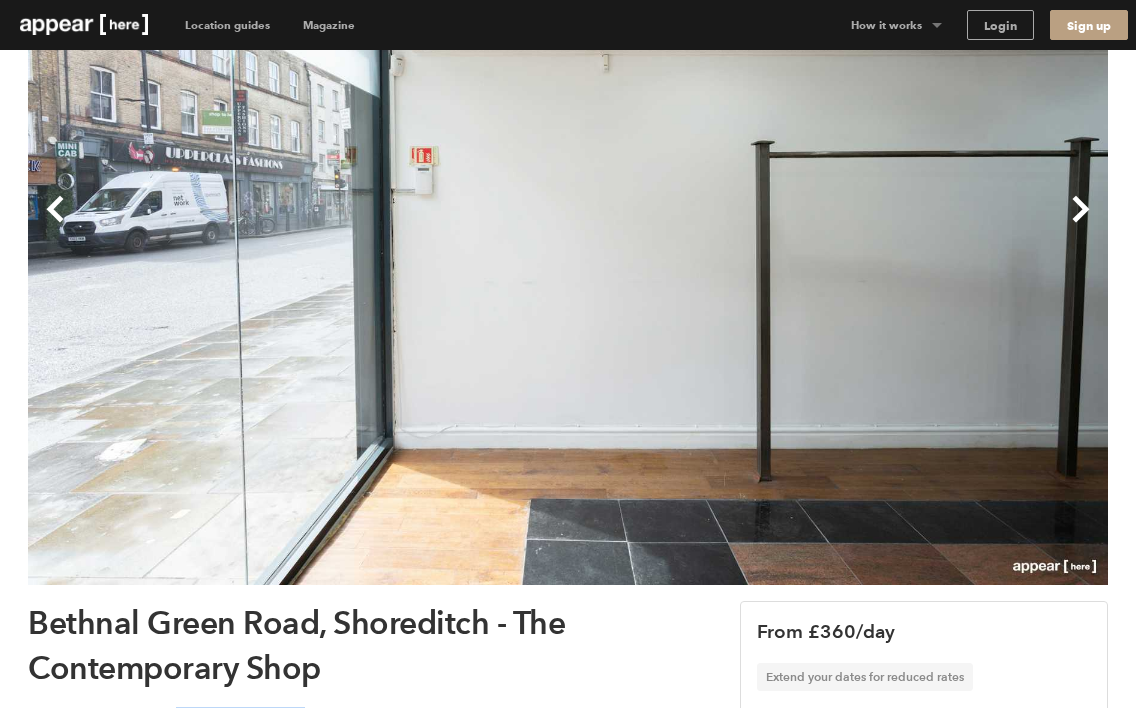 click on "Next" at bounding box center [838, 225] 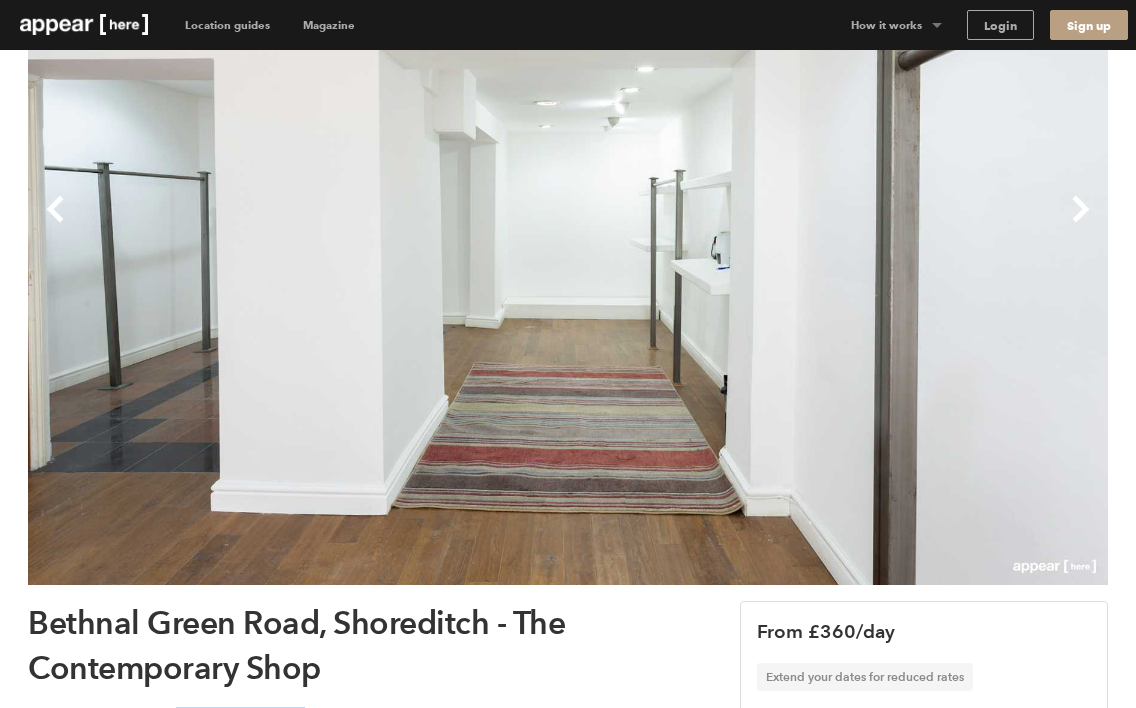 click on "Next" at bounding box center (838, 225) 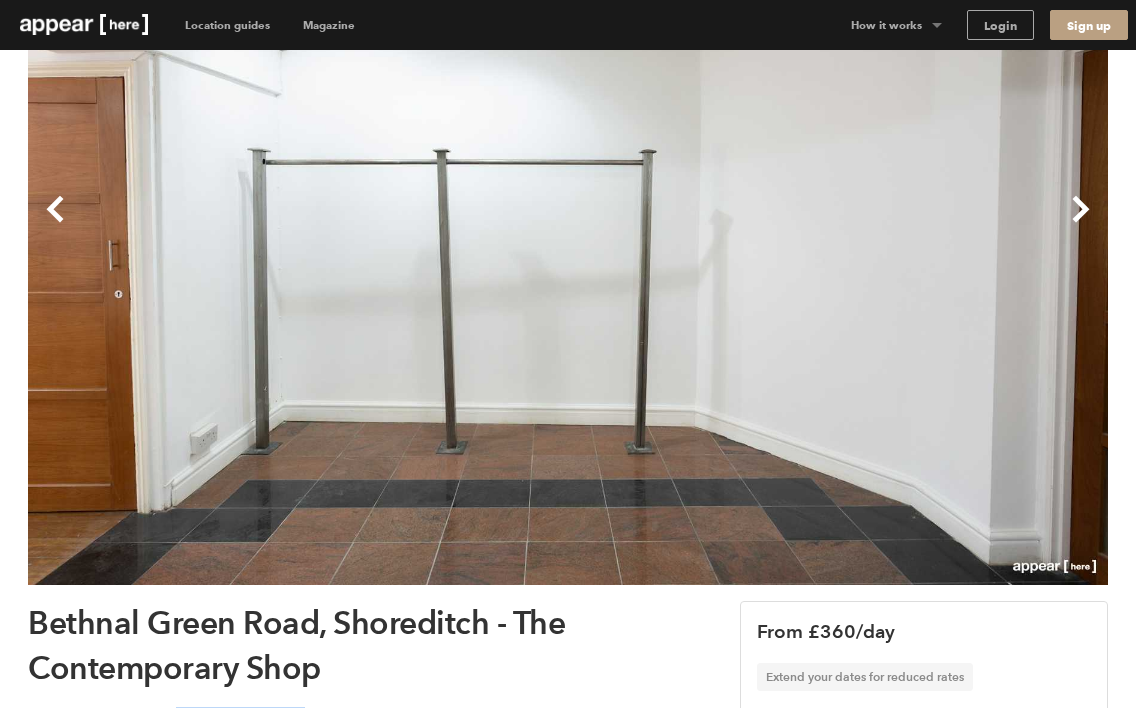 click on "Next" at bounding box center (838, 225) 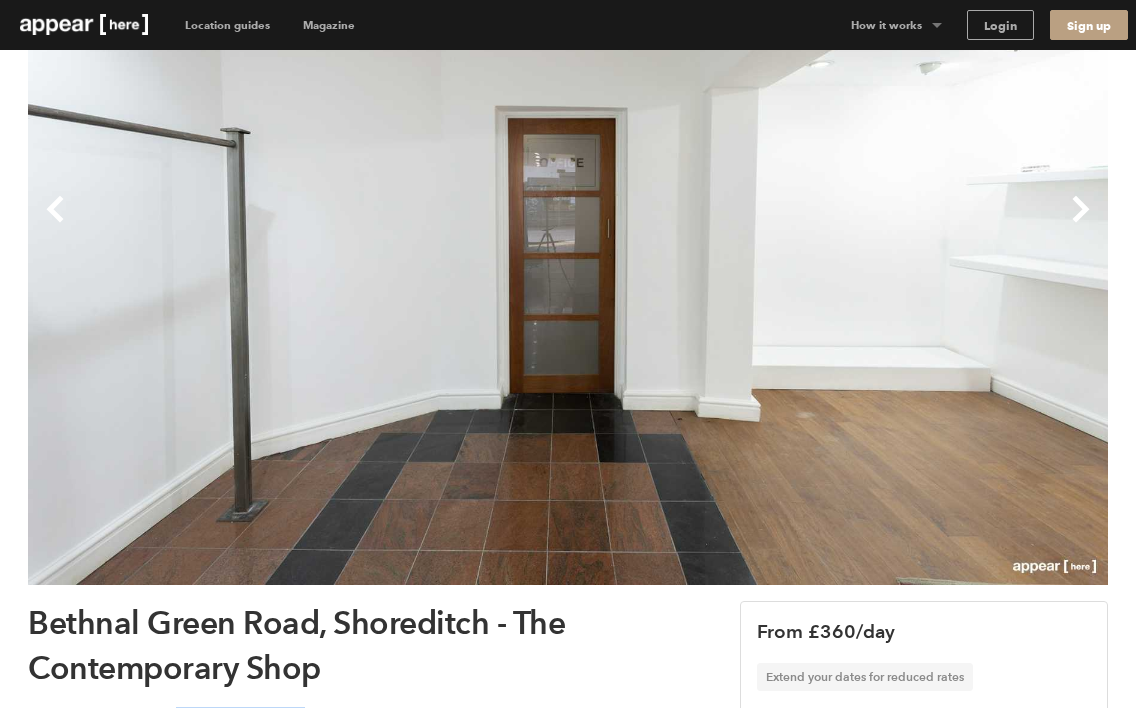 click on "Next" at bounding box center (838, 225) 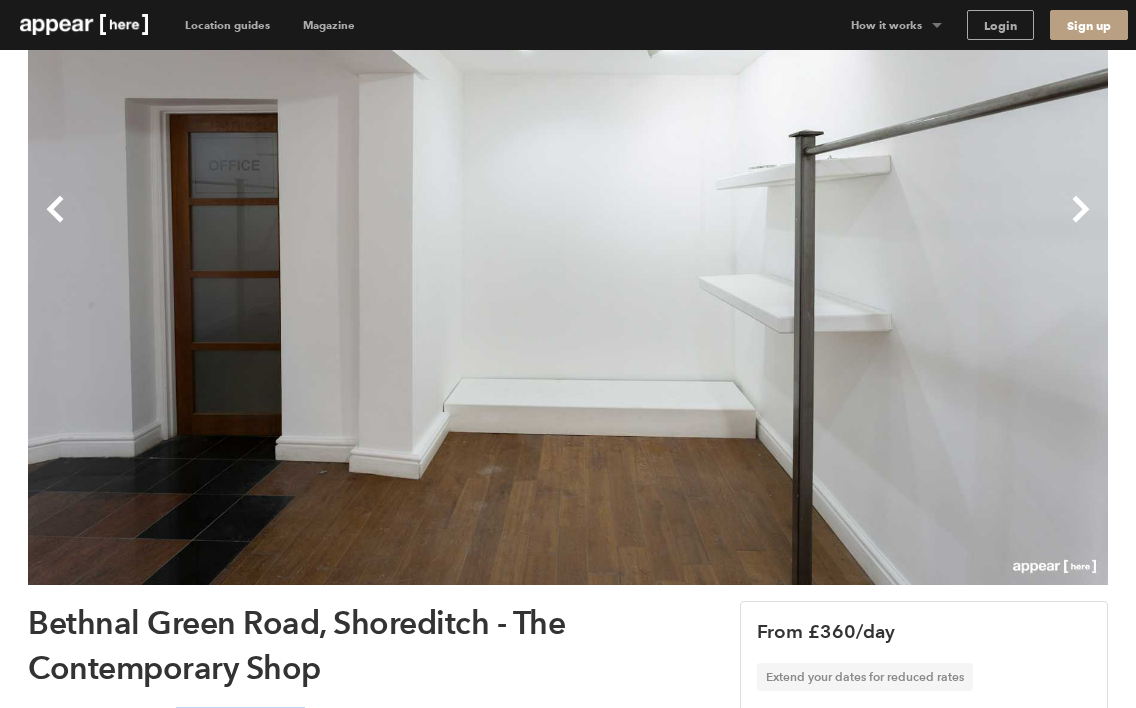 click on "Next" at bounding box center [838, 225] 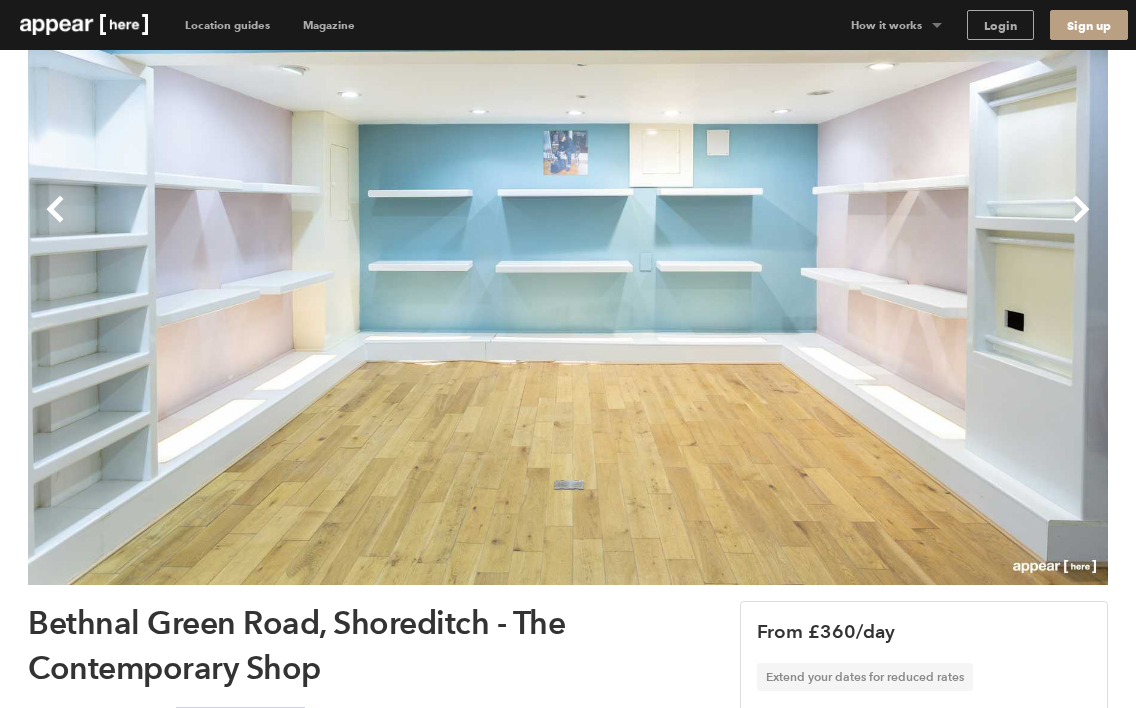 click on "Next" at bounding box center [838, 225] 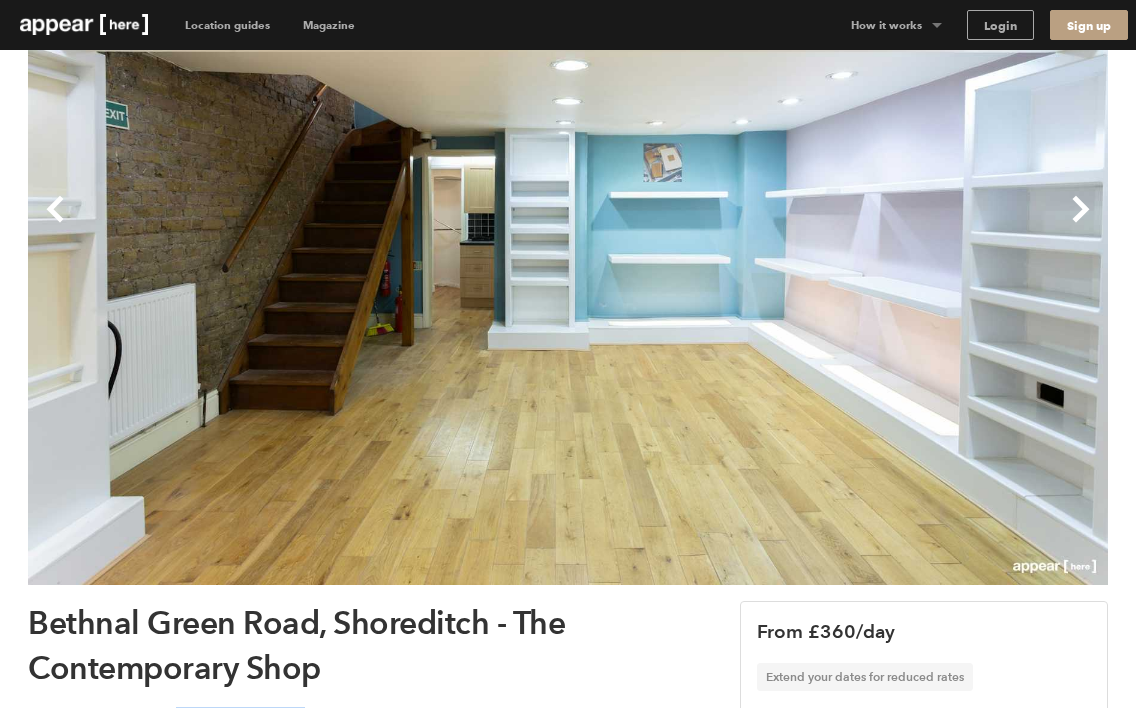 click on "Next" at bounding box center [838, 225] 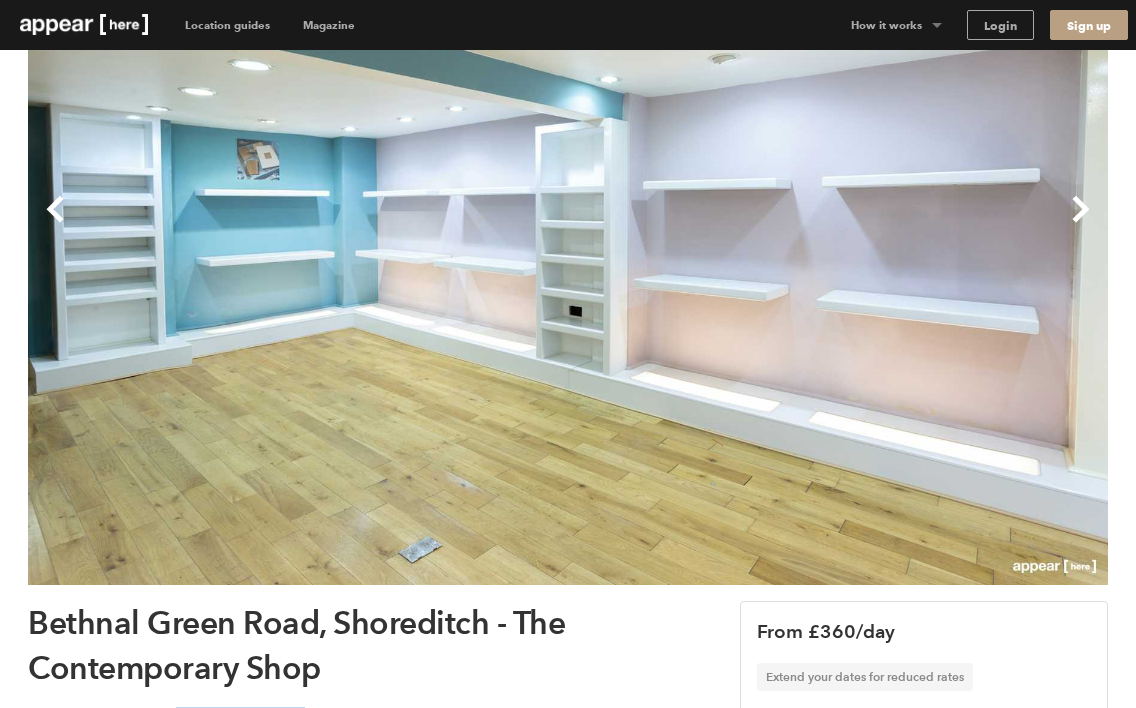 click on "Next" at bounding box center [838, 225] 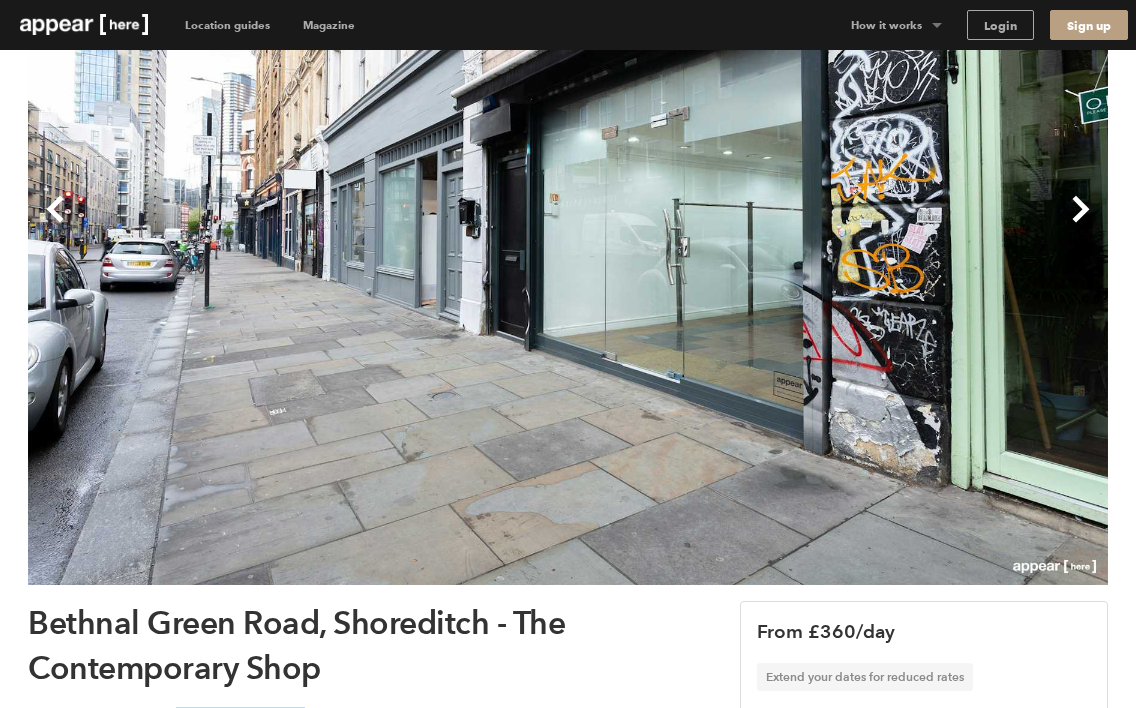 click on "Next" at bounding box center [838, 225] 